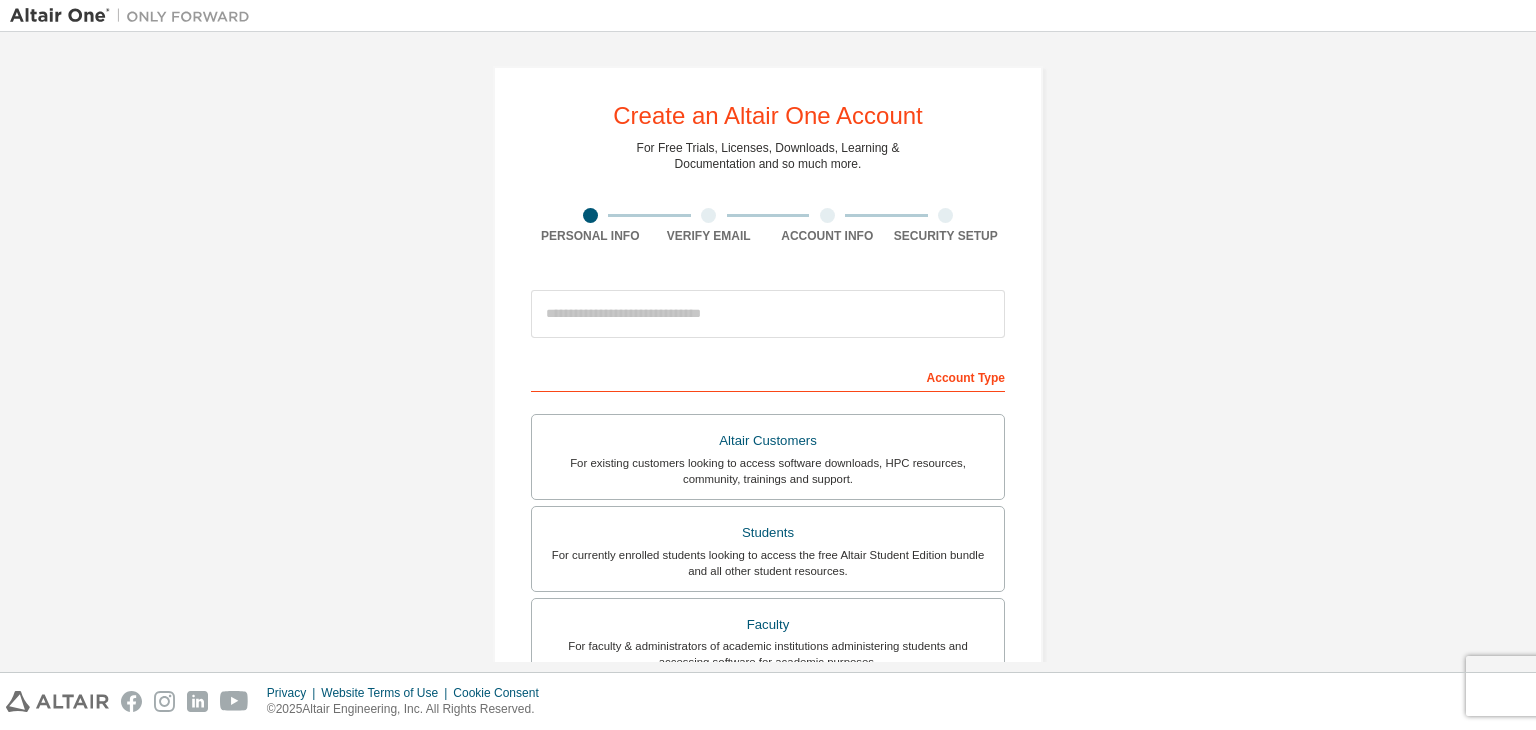 scroll, scrollTop: 0, scrollLeft: 0, axis: both 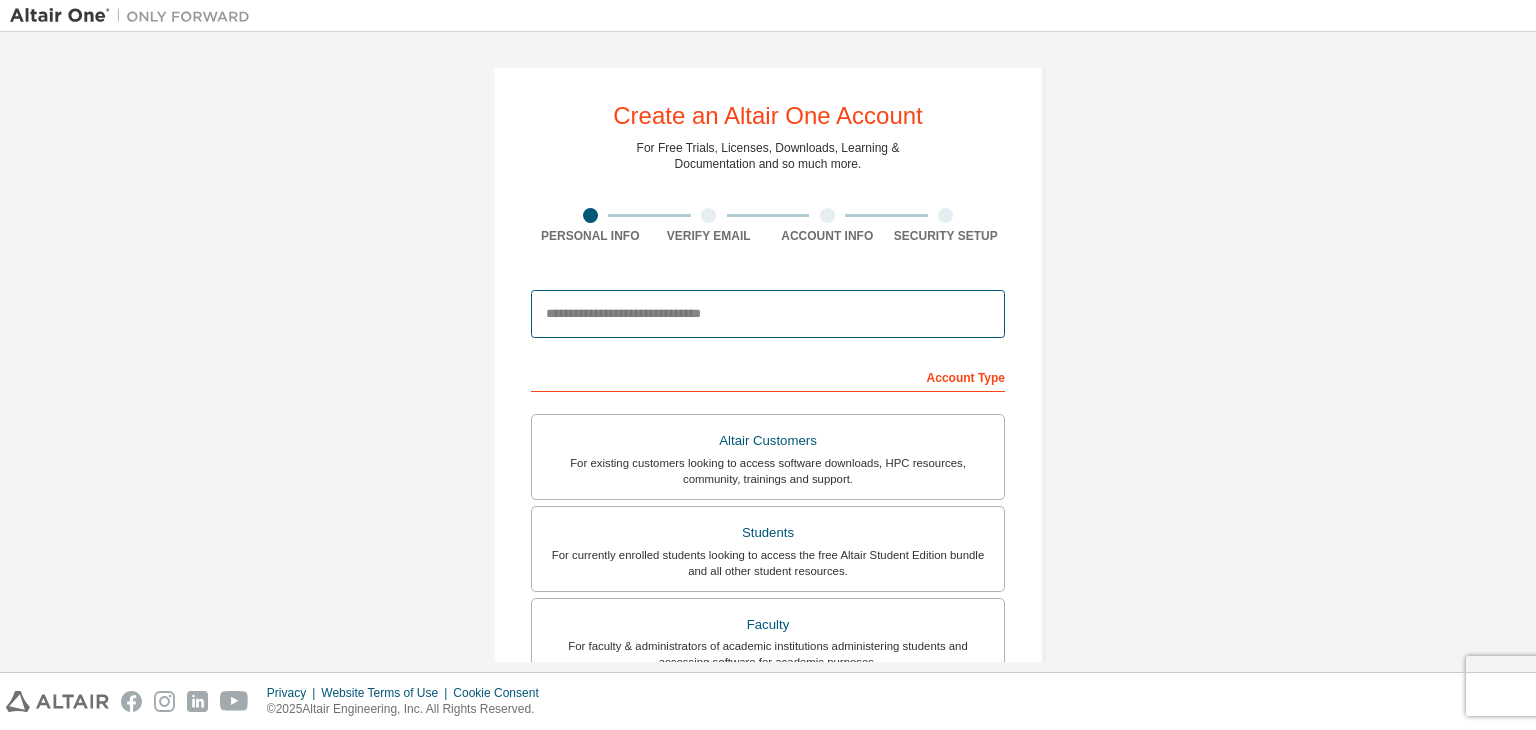 click at bounding box center (768, 314) 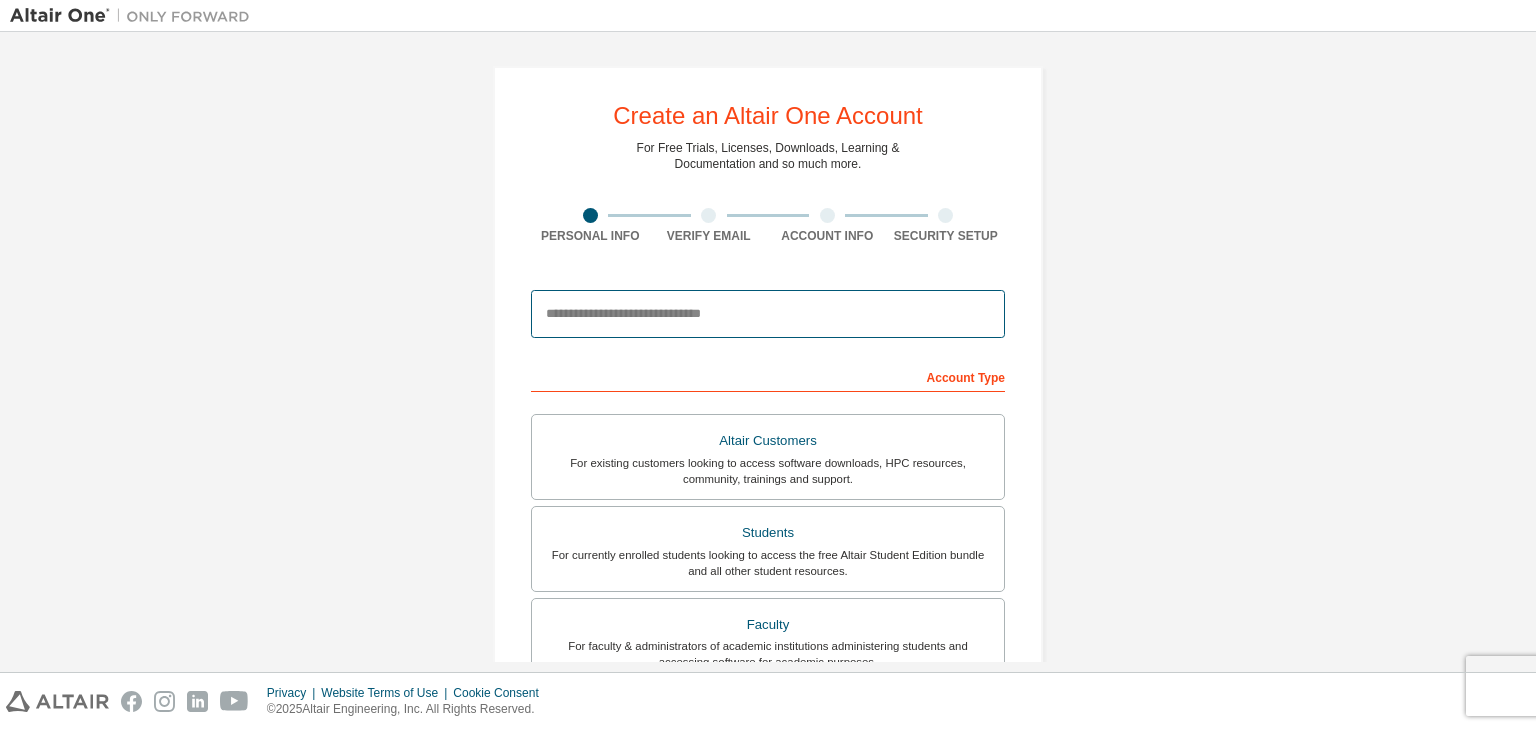 type on "**********" 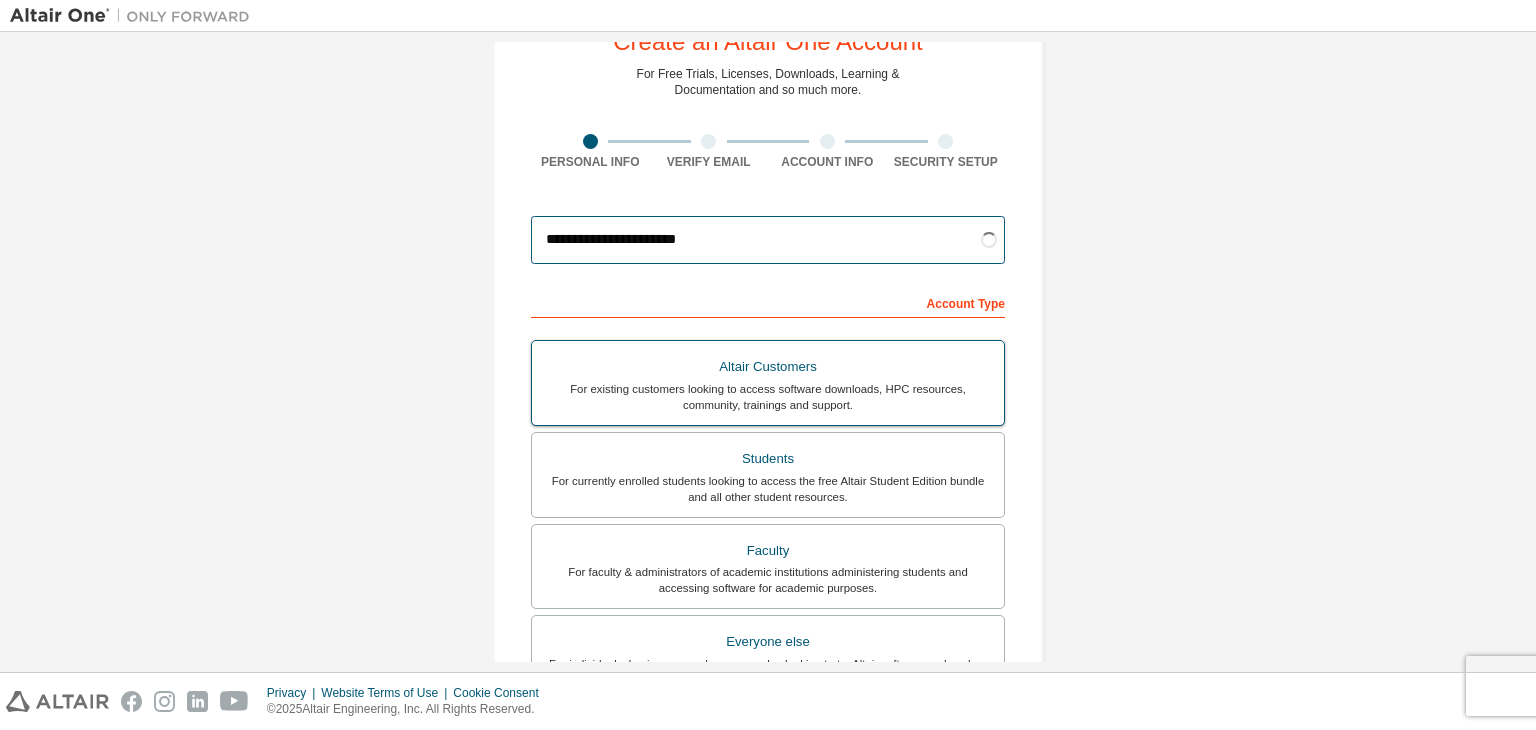 scroll, scrollTop: 76, scrollLeft: 0, axis: vertical 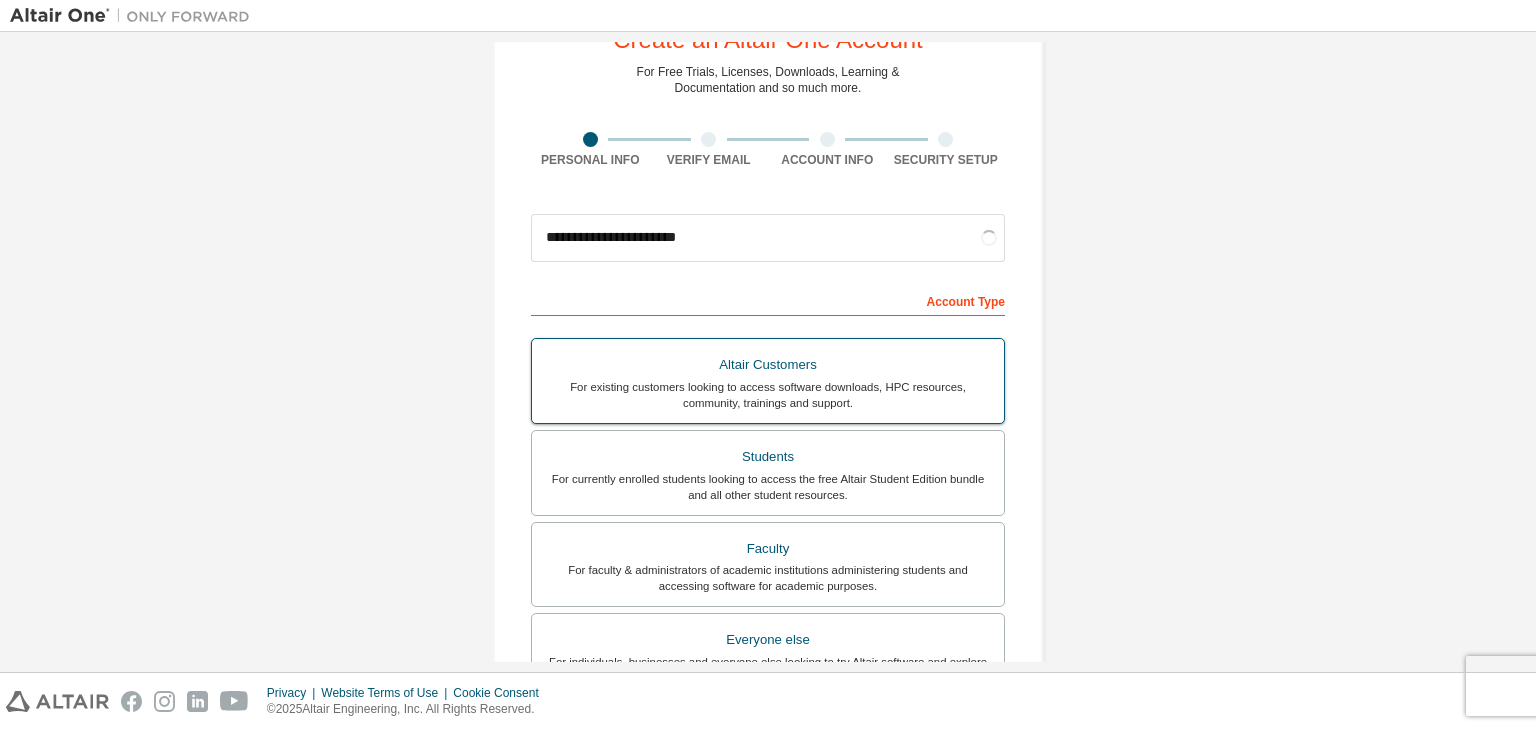 click on "Students" at bounding box center [768, 457] 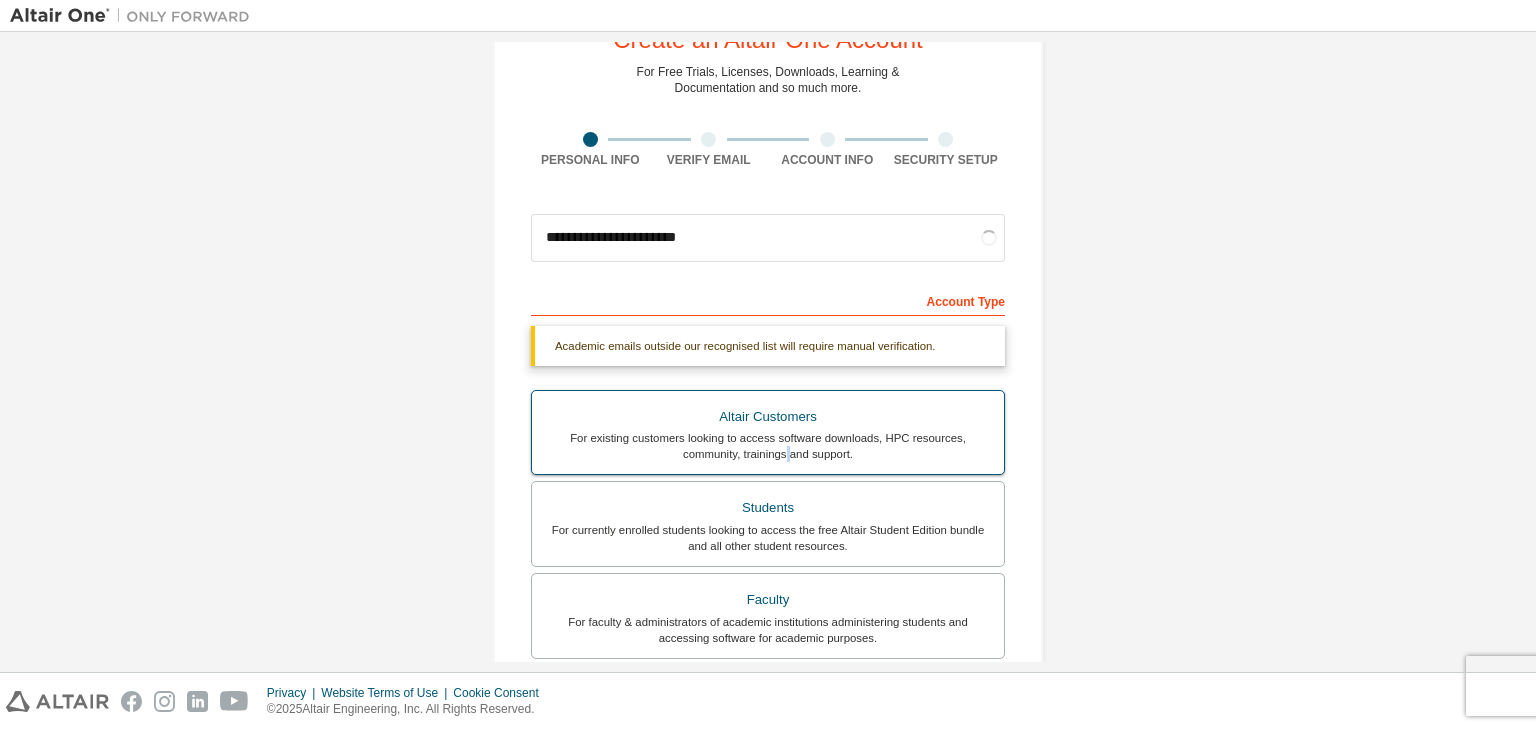 click on "Altair Customers For existing customers looking to access software downloads, HPC resources, community, trainings and support." at bounding box center (768, 433) 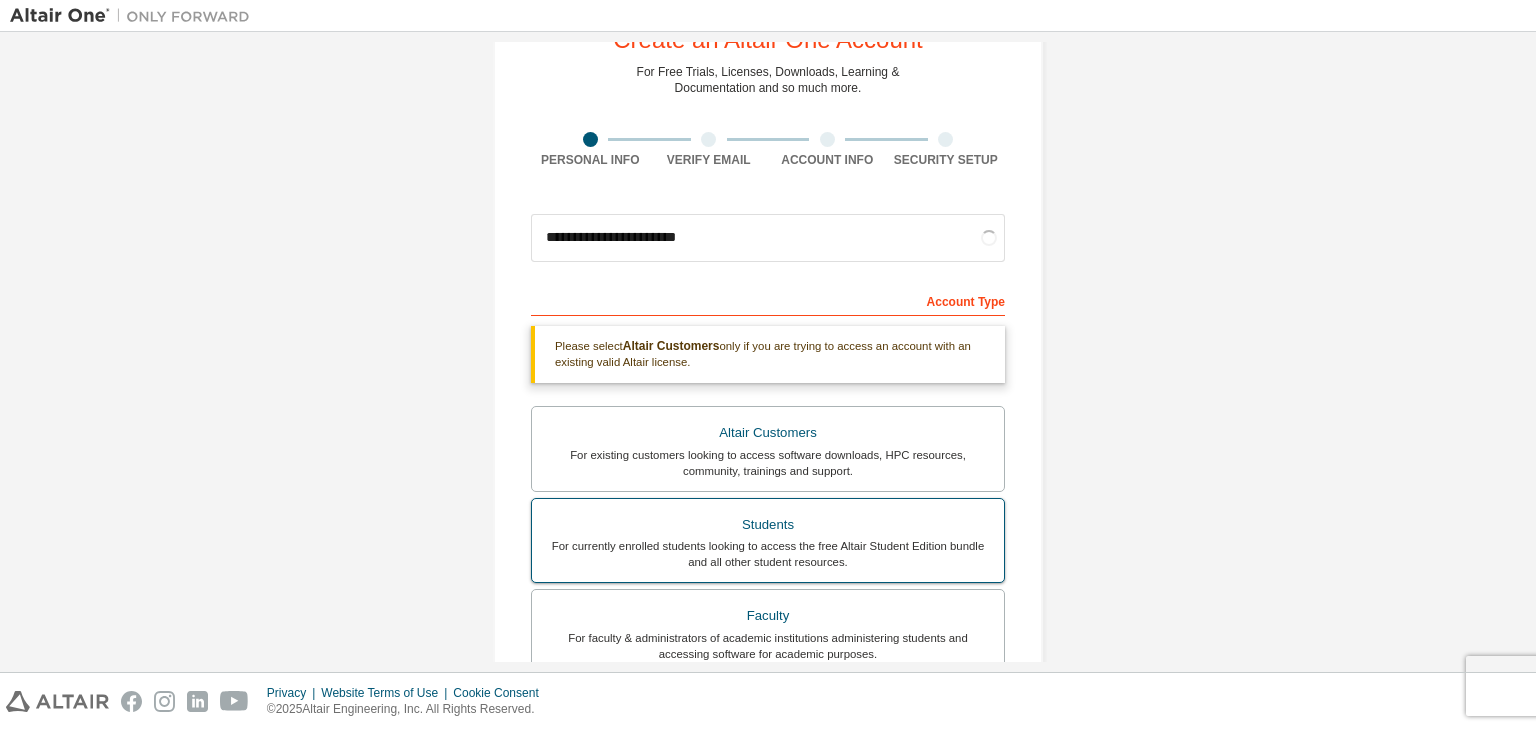 click on "Students" at bounding box center [768, 525] 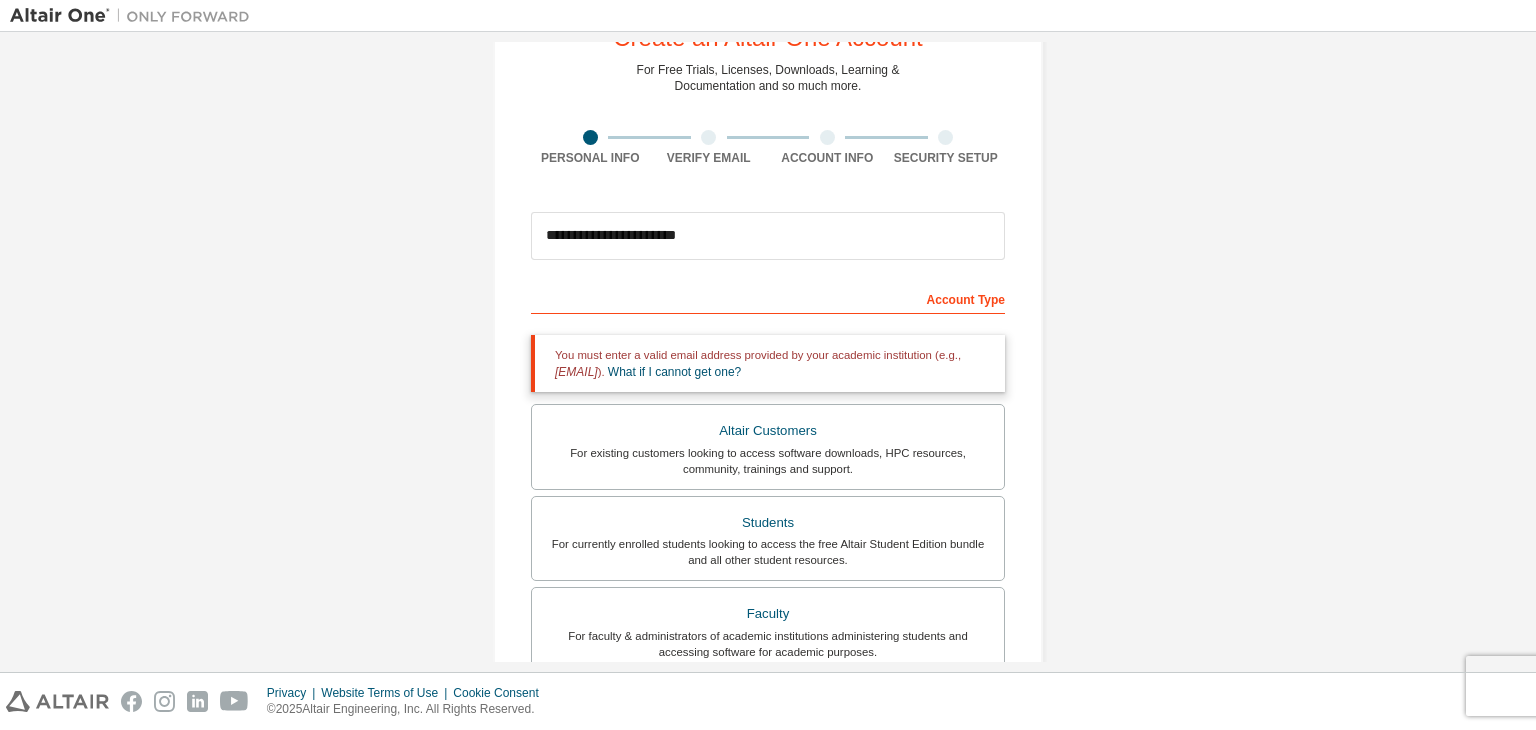 scroll, scrollTop: 79, scrollLeft: 0, axis: vertical 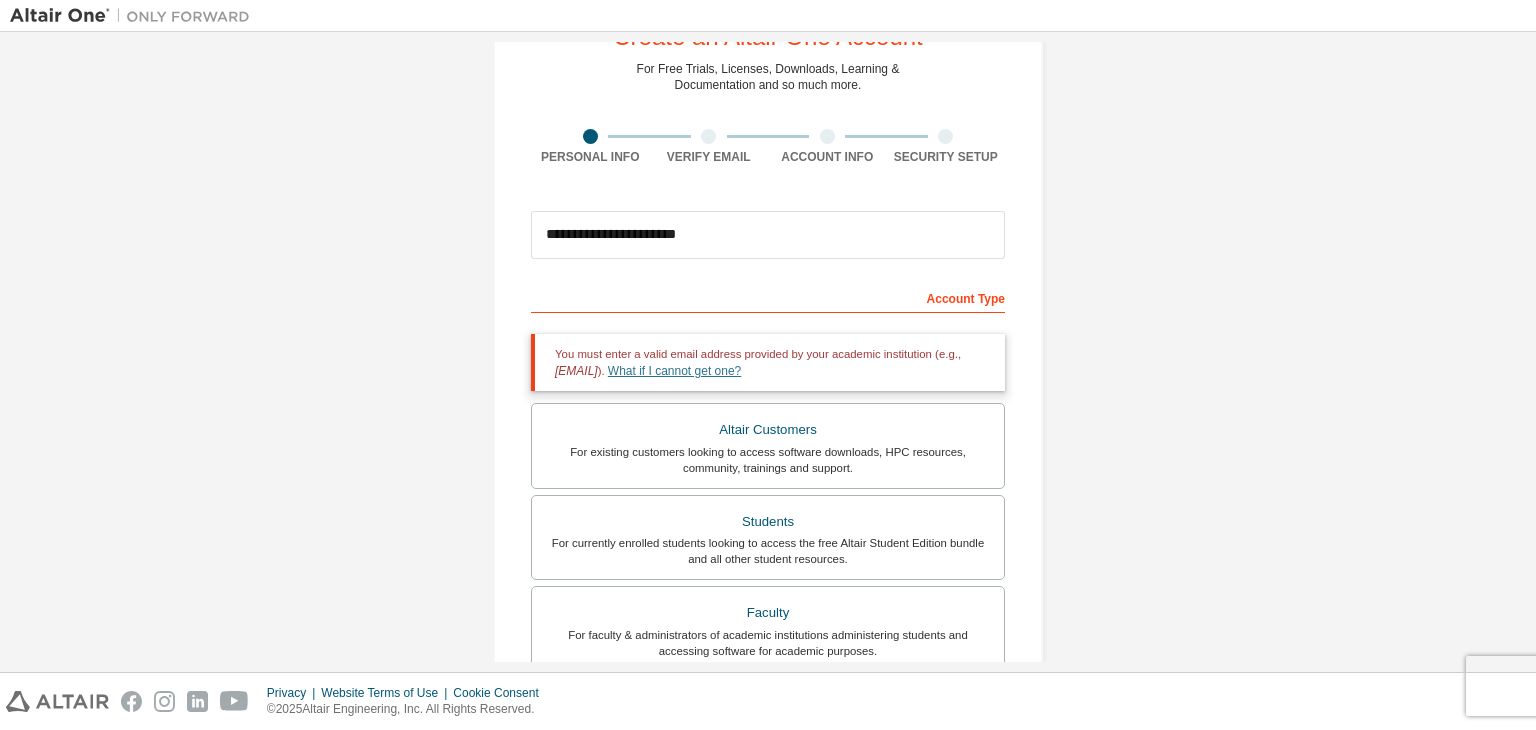 click on "What if I cannot get one?" at bounding box center [674, 371] 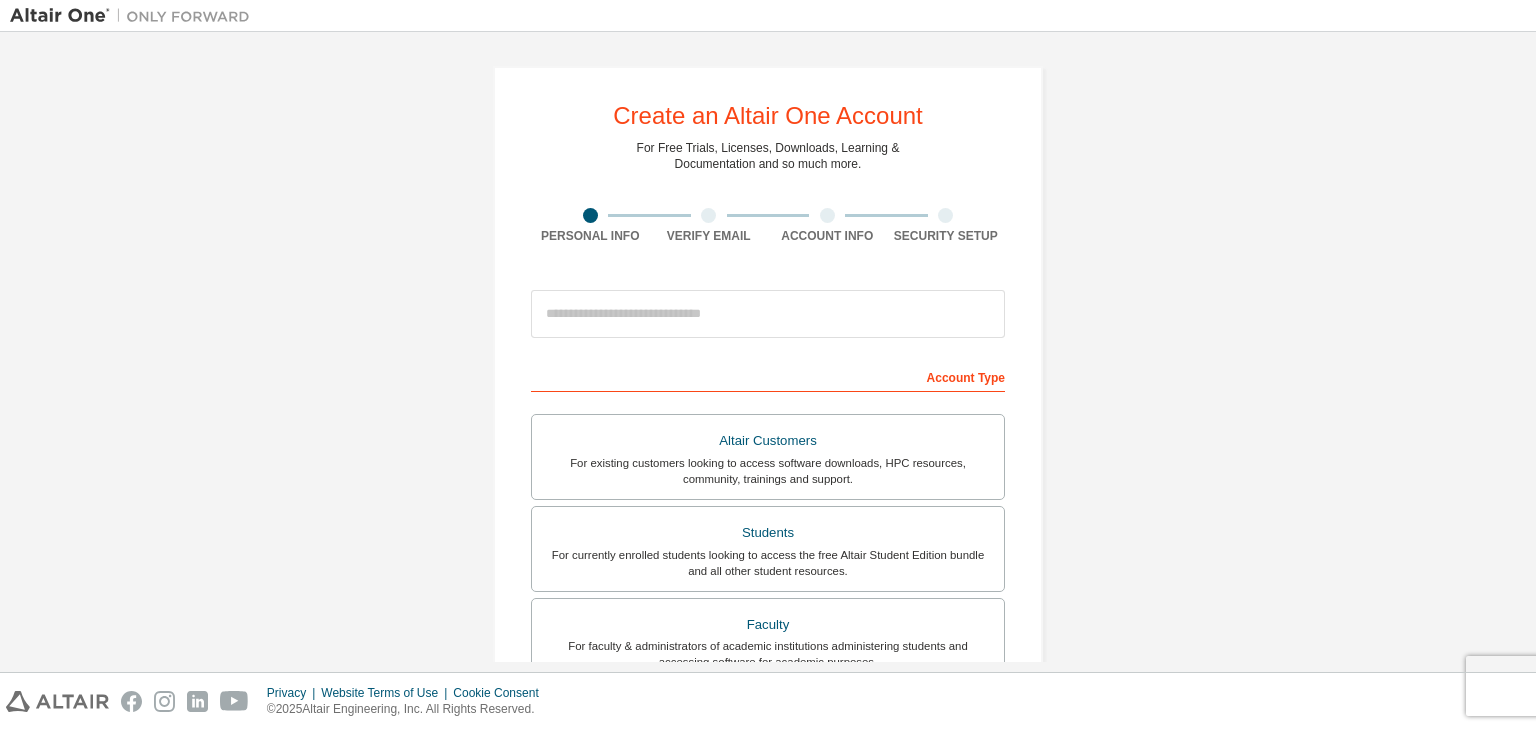 scroll, scrollTop: 0, scrollLeft: 0, axis: both 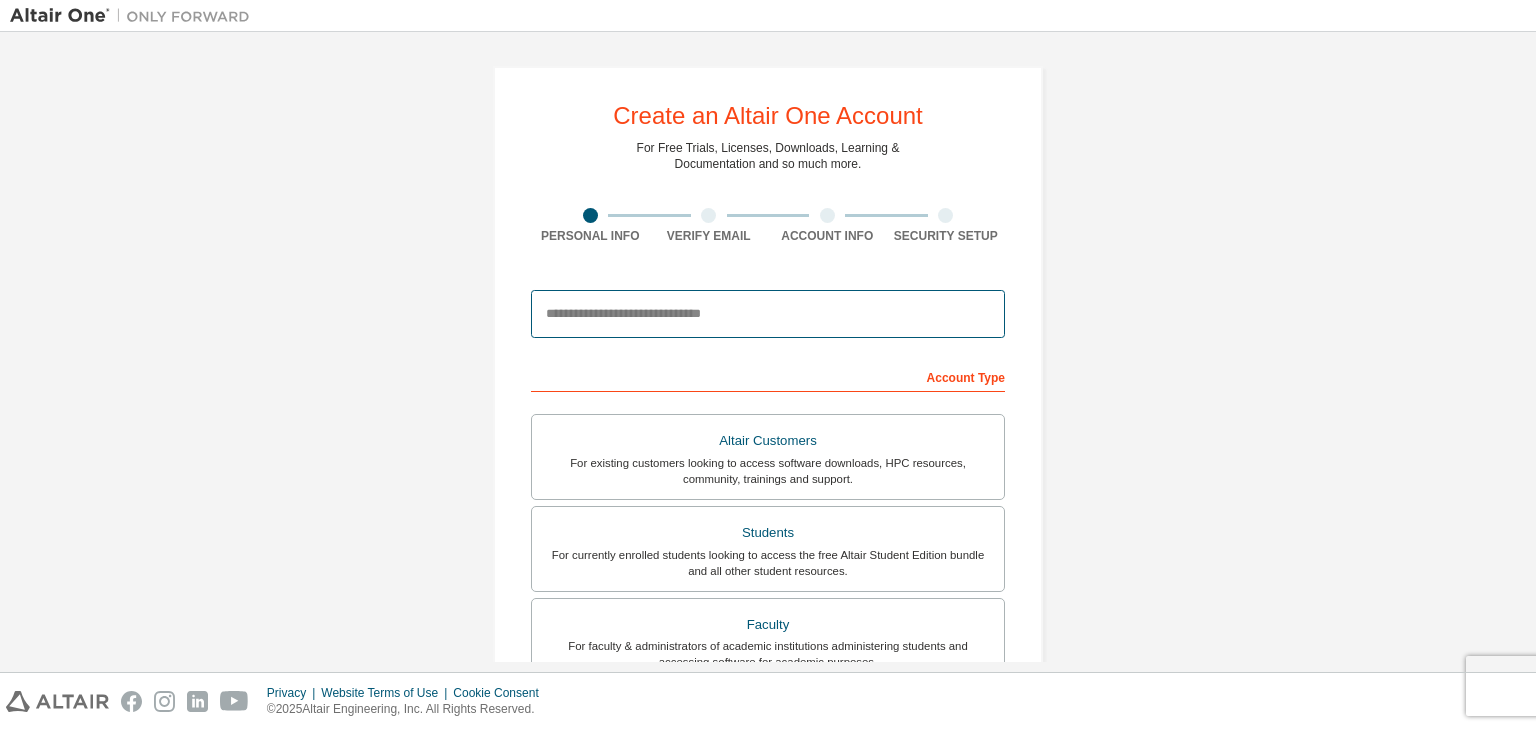 click at bounding box center (768, 314) 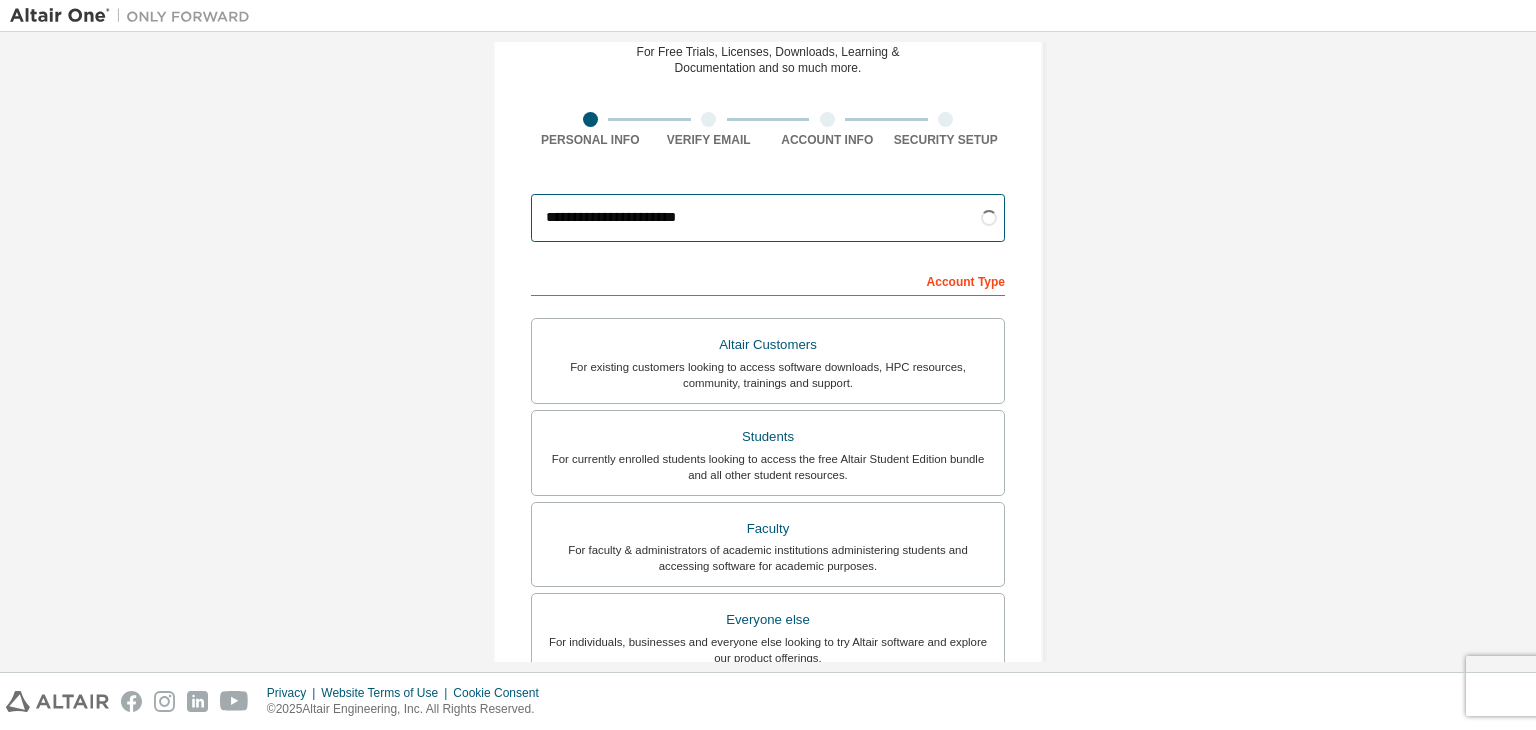 scroll, scrollTop: 96, scrollLeft: 0, axis: vertical 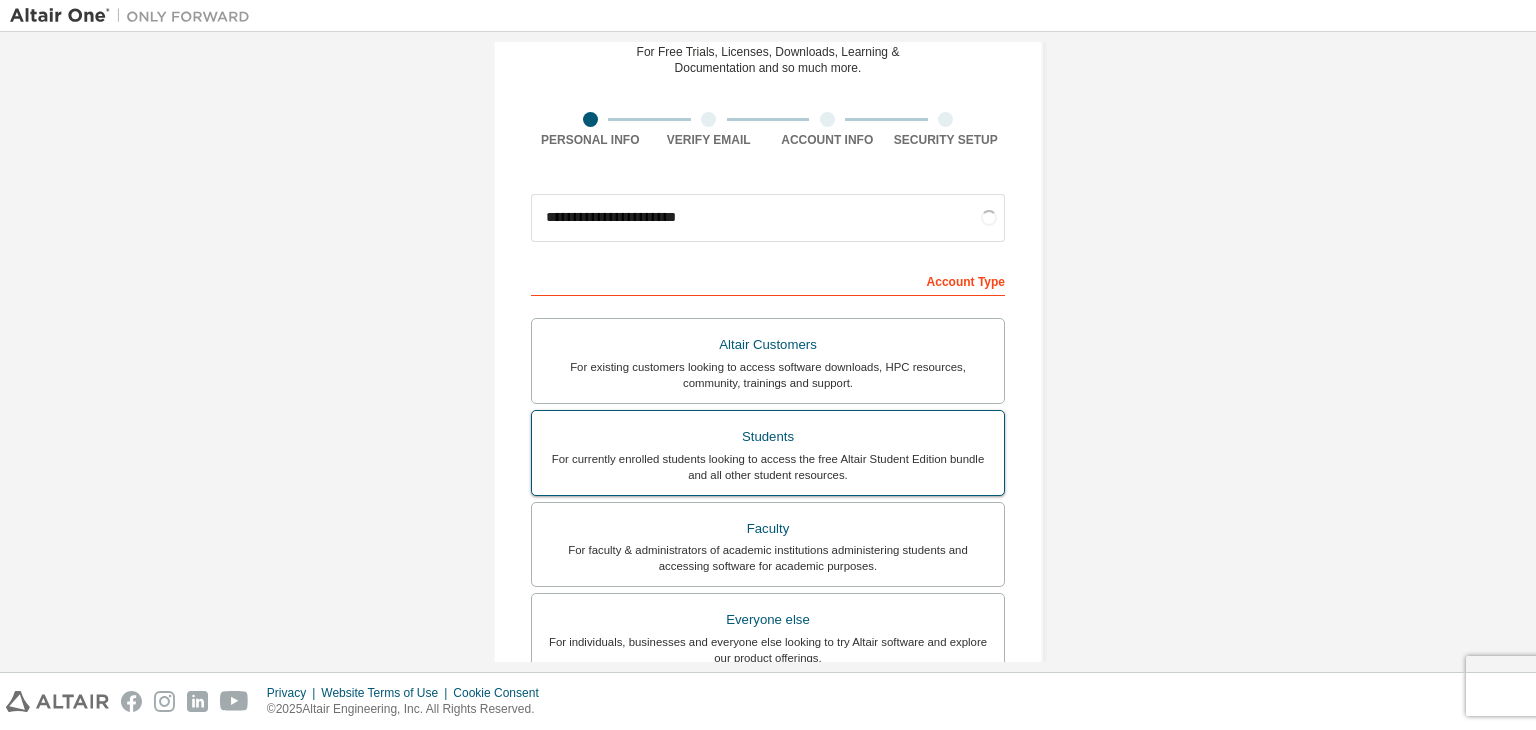 click on "For currently enrolled students looking to access the free Altair Student Edition bundle and all other student resources." at bounding box center [768, 467] 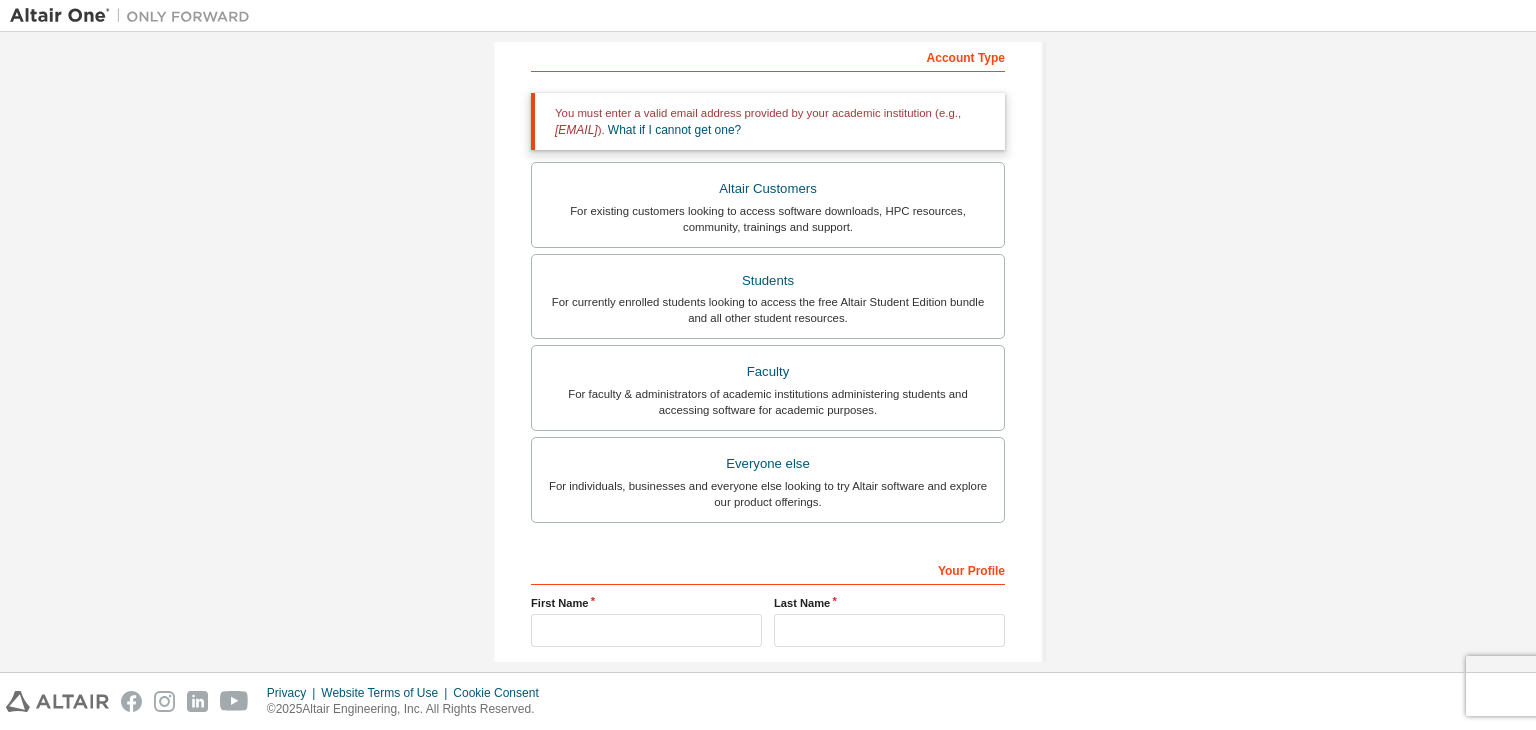 scroll, scrollTop: 448, scrollLeft: 0, axis: vertical 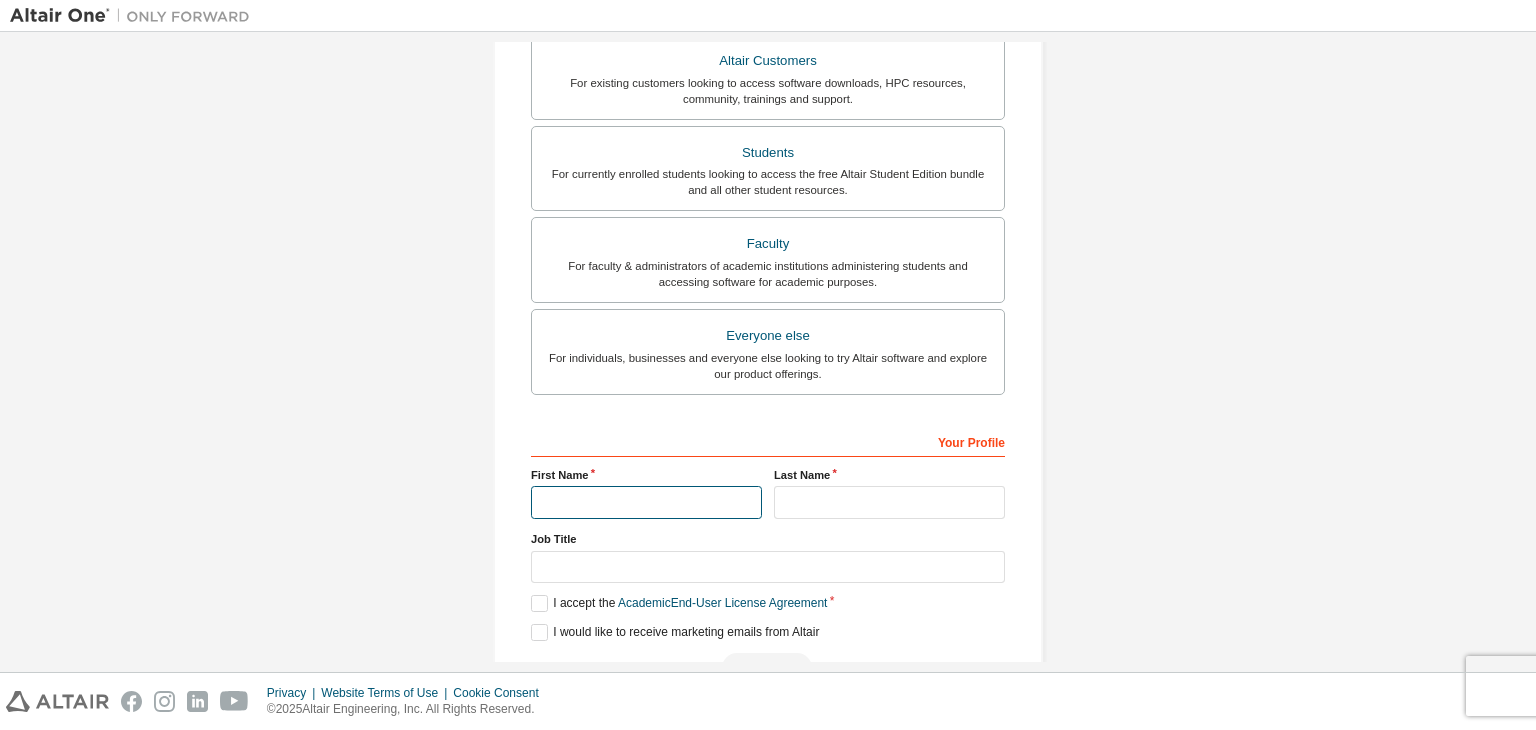 click at bounding box center (646, 502) 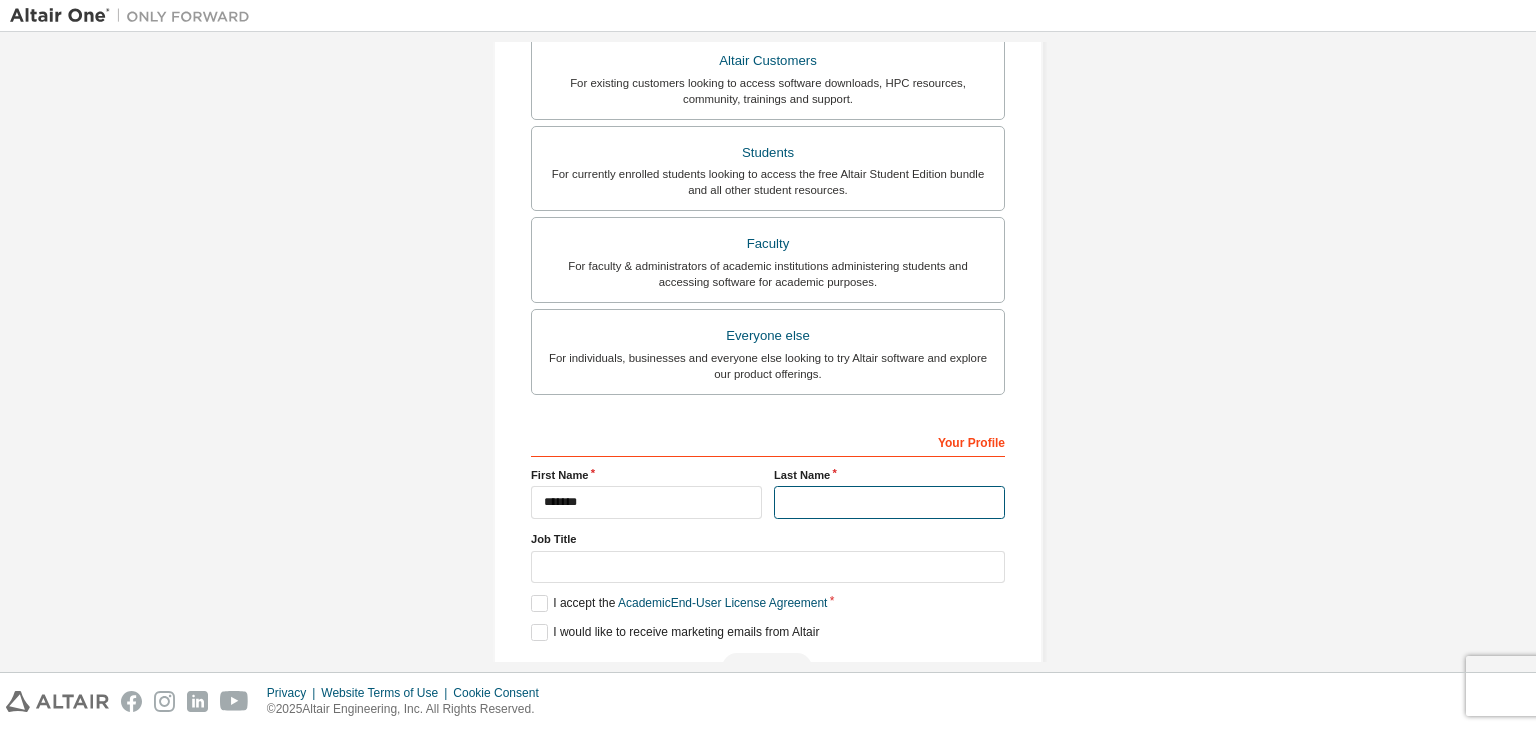 click at bounding box center (889, 502) 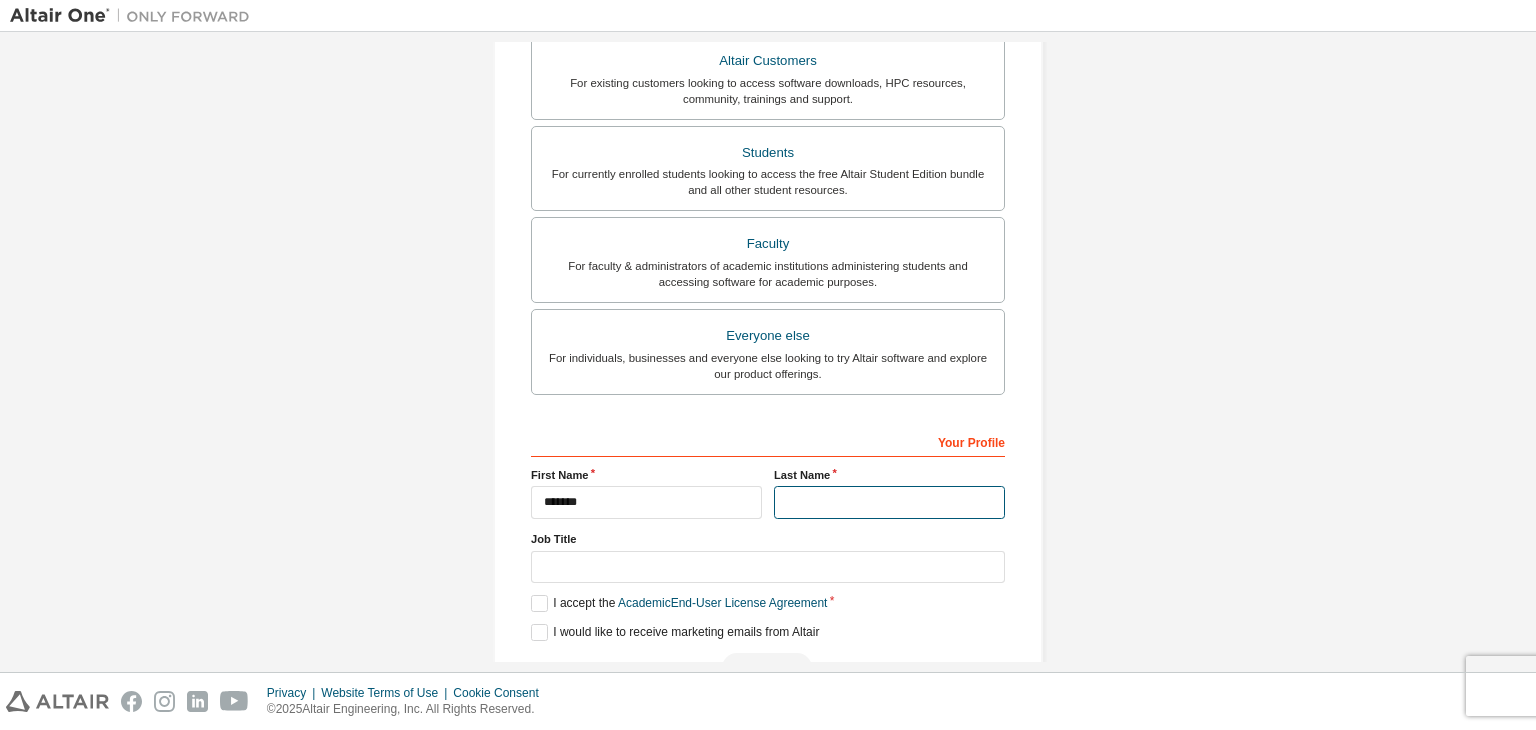 type on "*********" 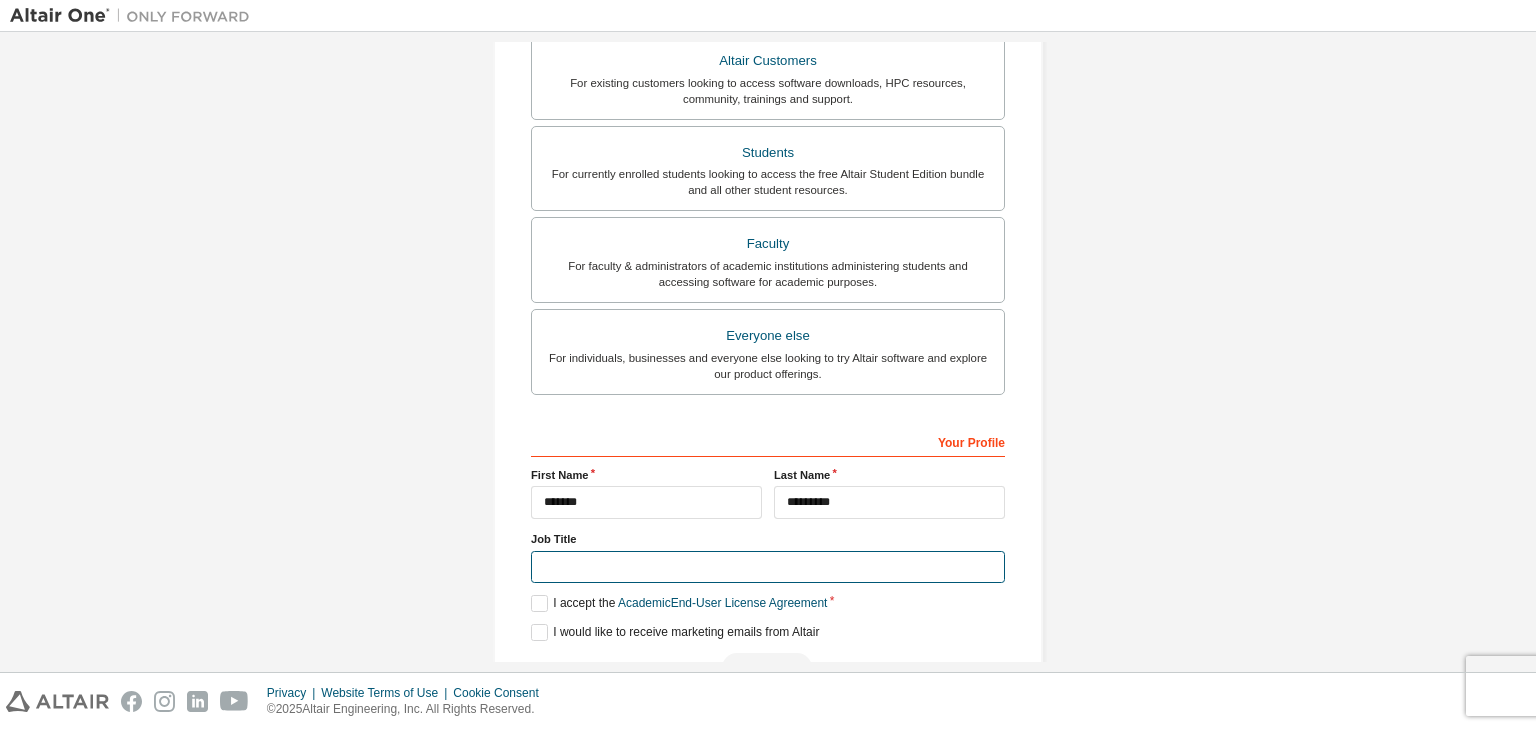 click at bounding box center (768, 567) 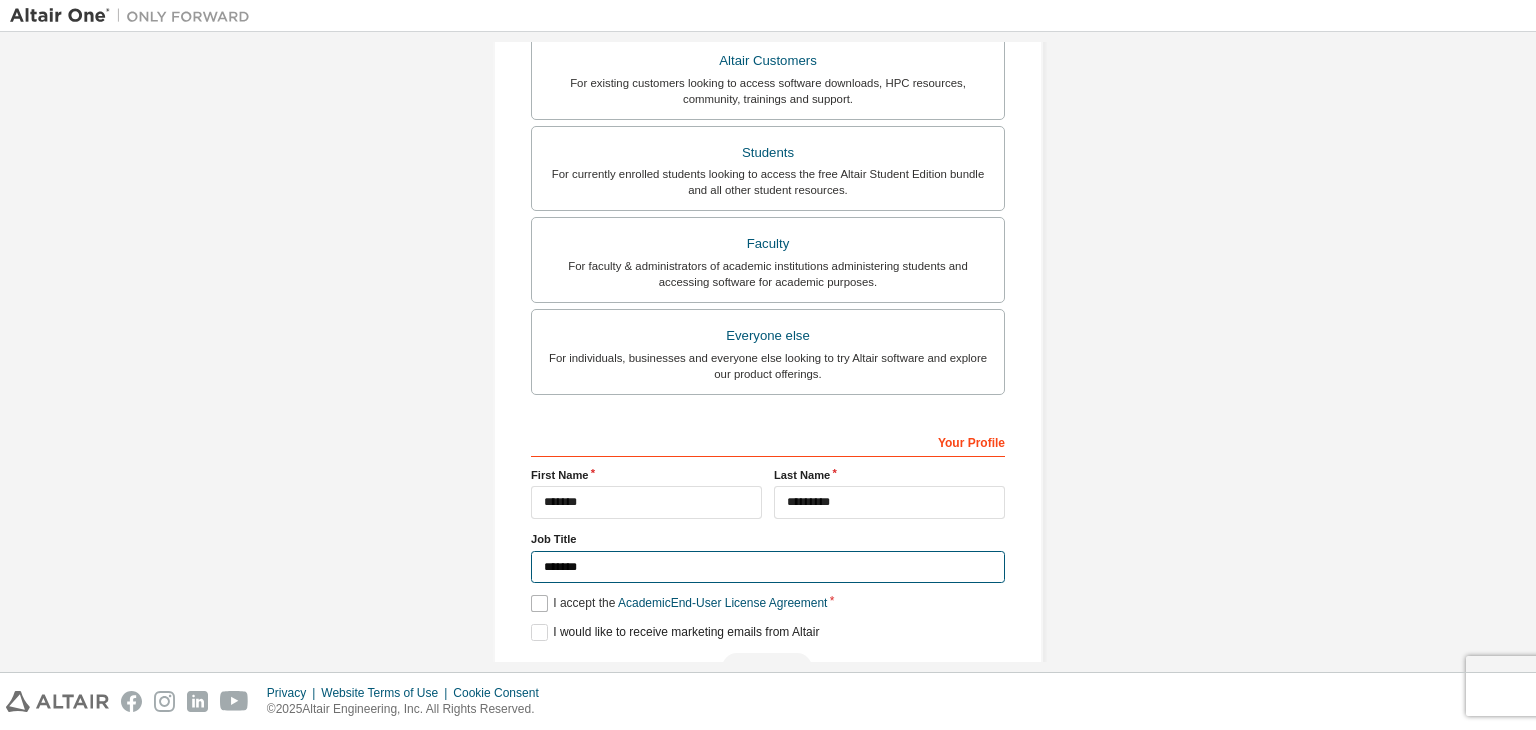 type on "*******" 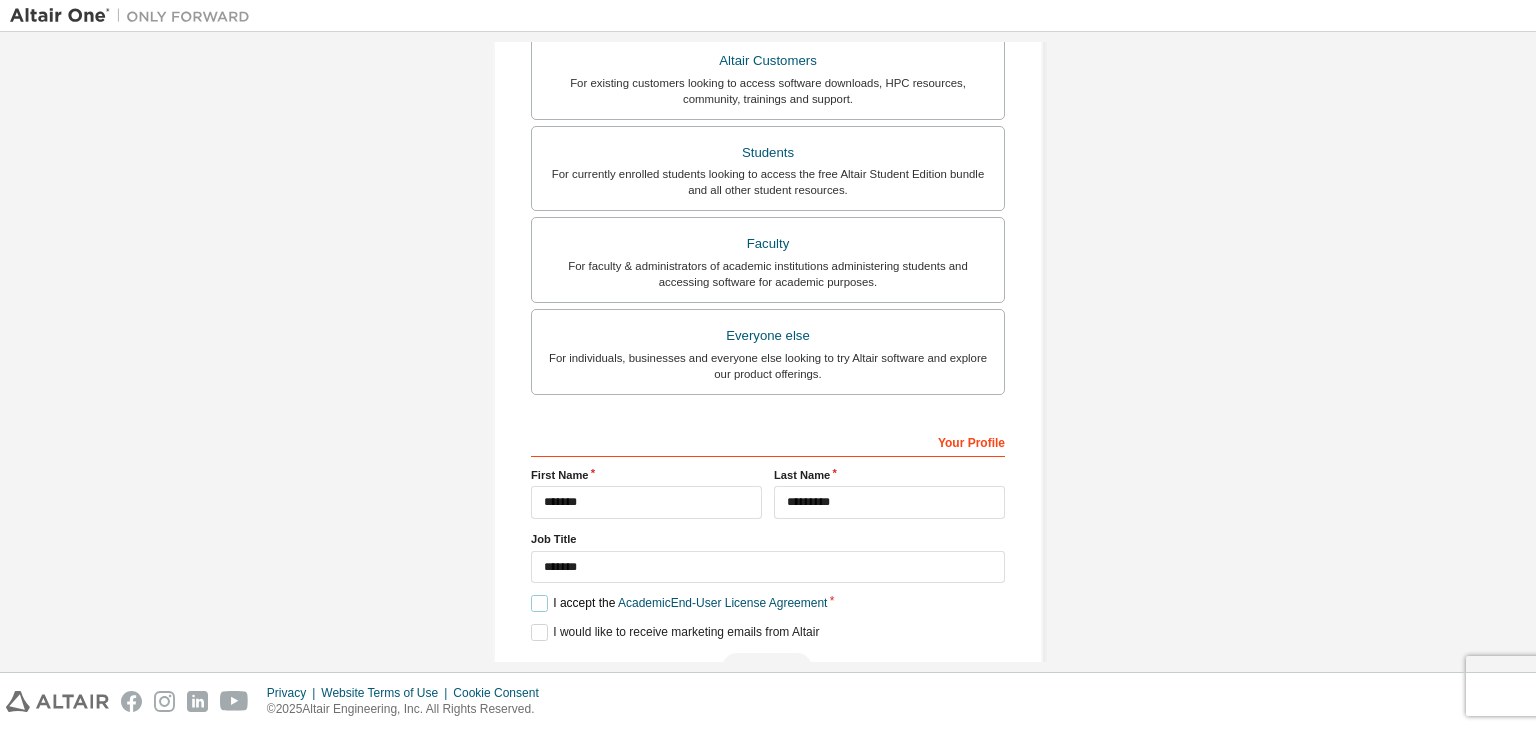 click on "I accept the   Academic   End-User License Agreement" at bounding box center (679, 603) 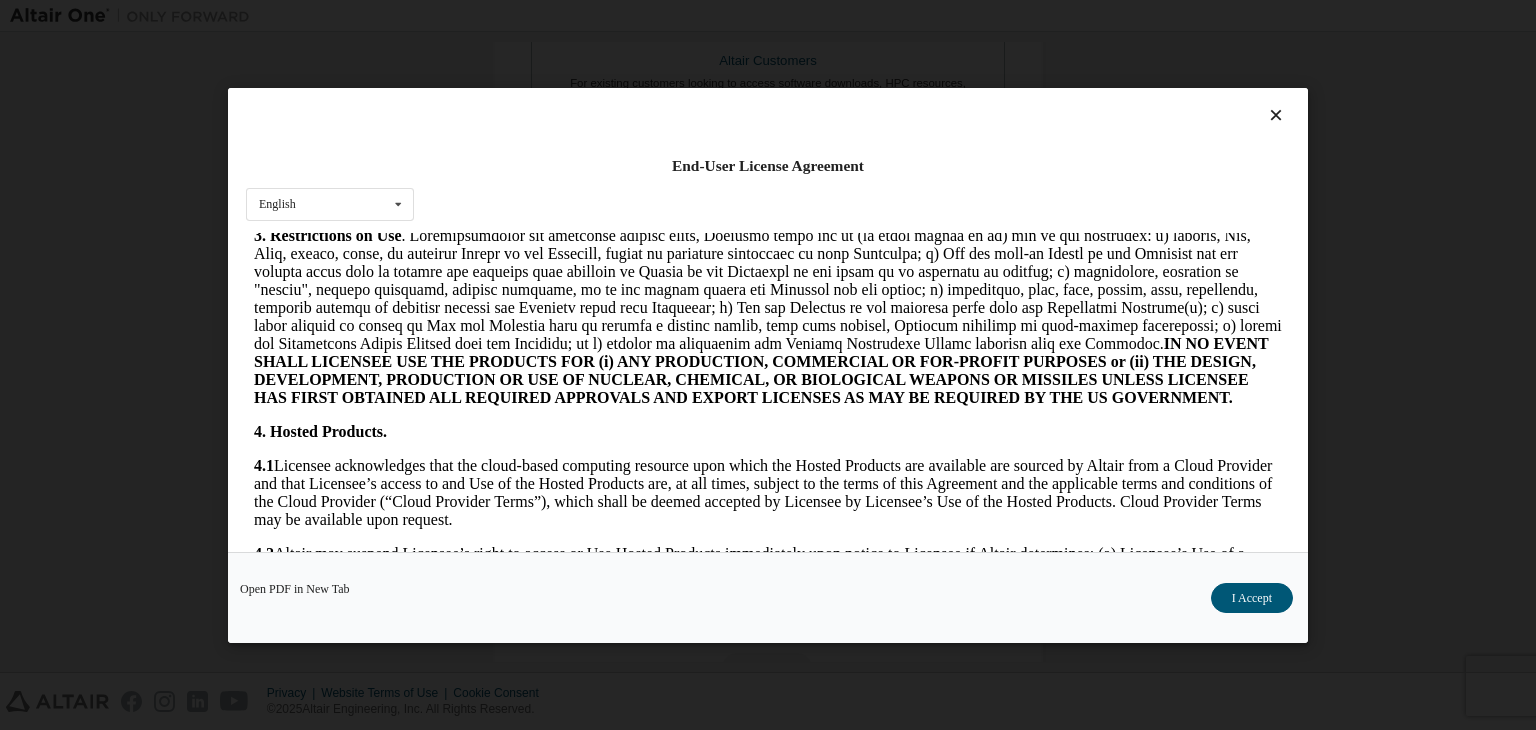 scroll, scrollTop: 1376, scrollLeft: 0, axis: vertical 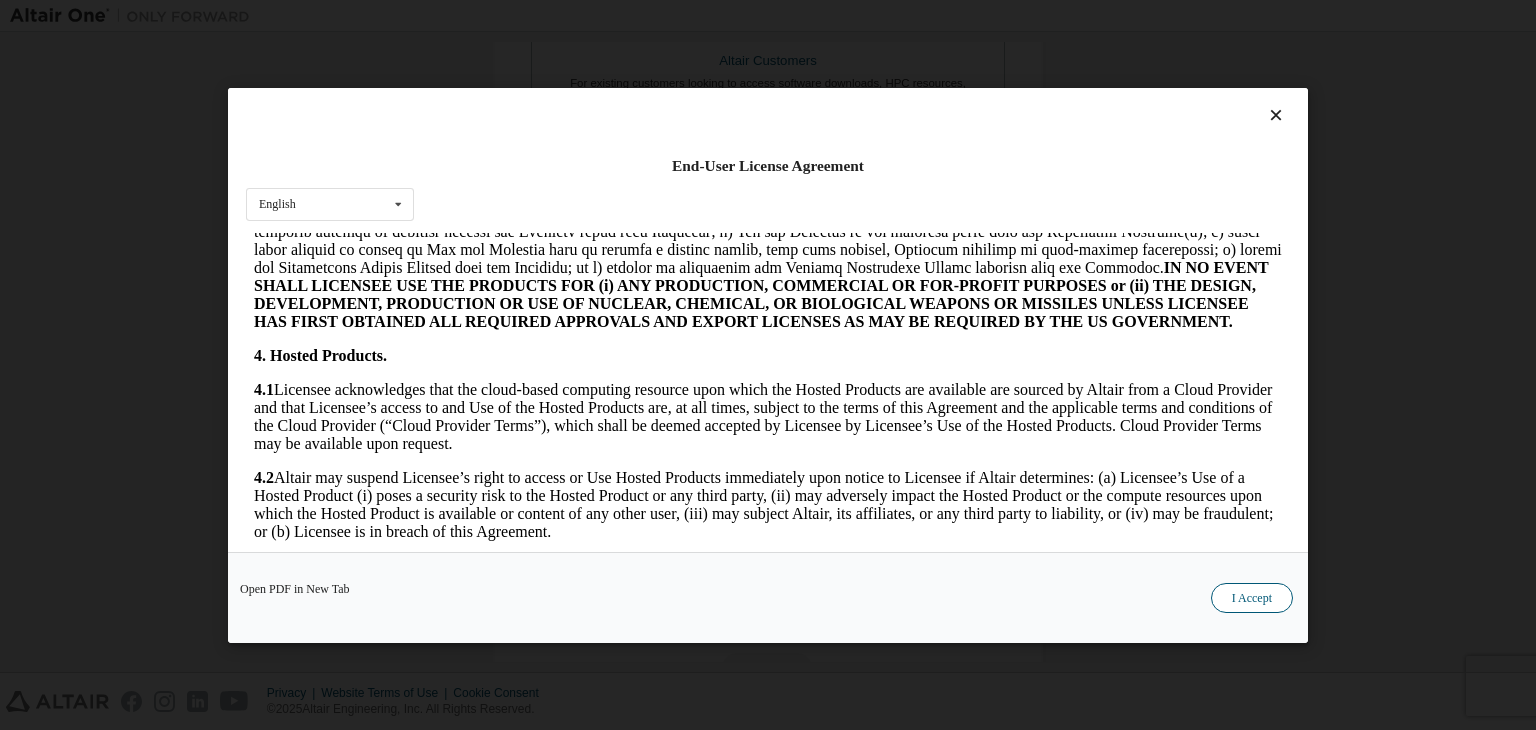 click on "I Accept" at bounding box center (1252, 598) 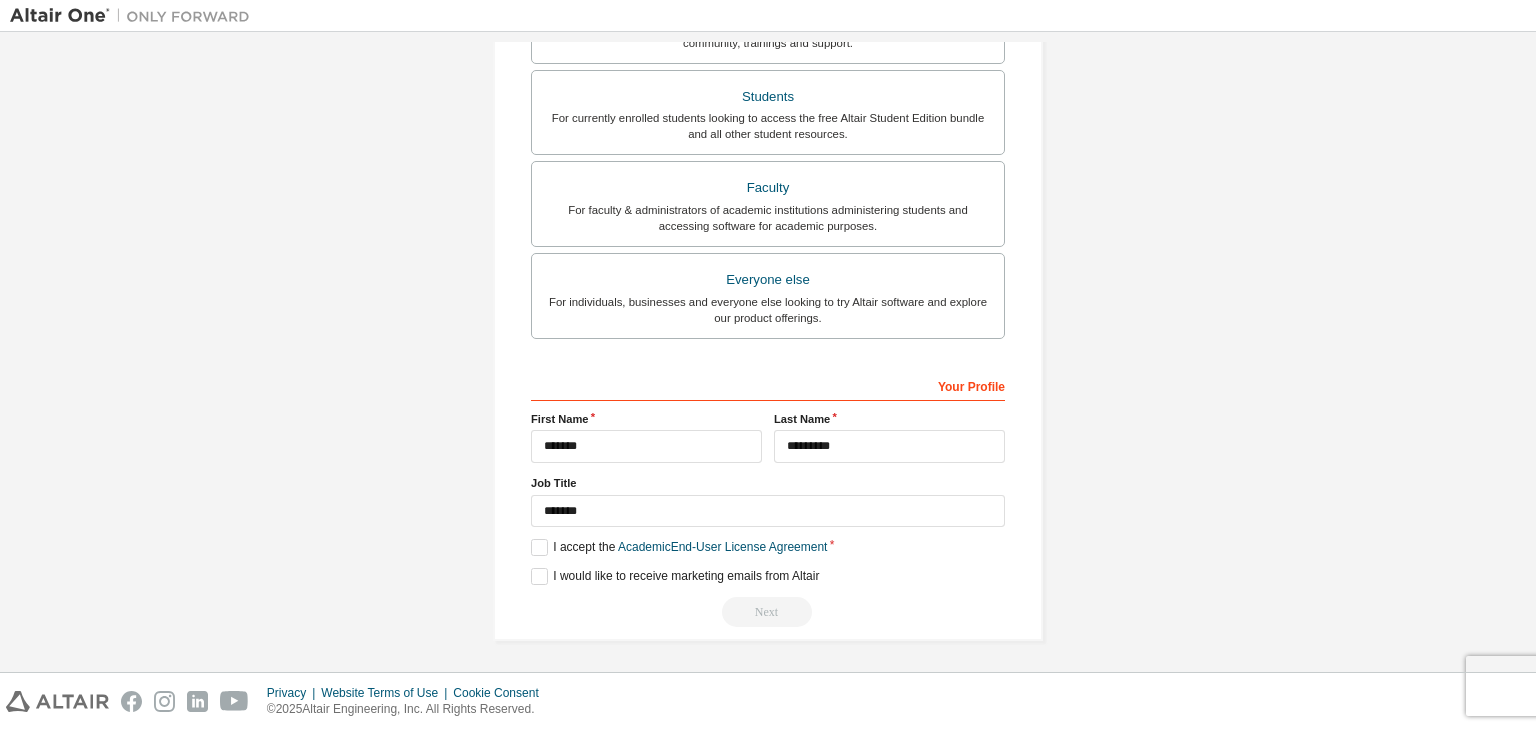 scroll, scrollTop: 0, scrollLeft: 0, axis: both 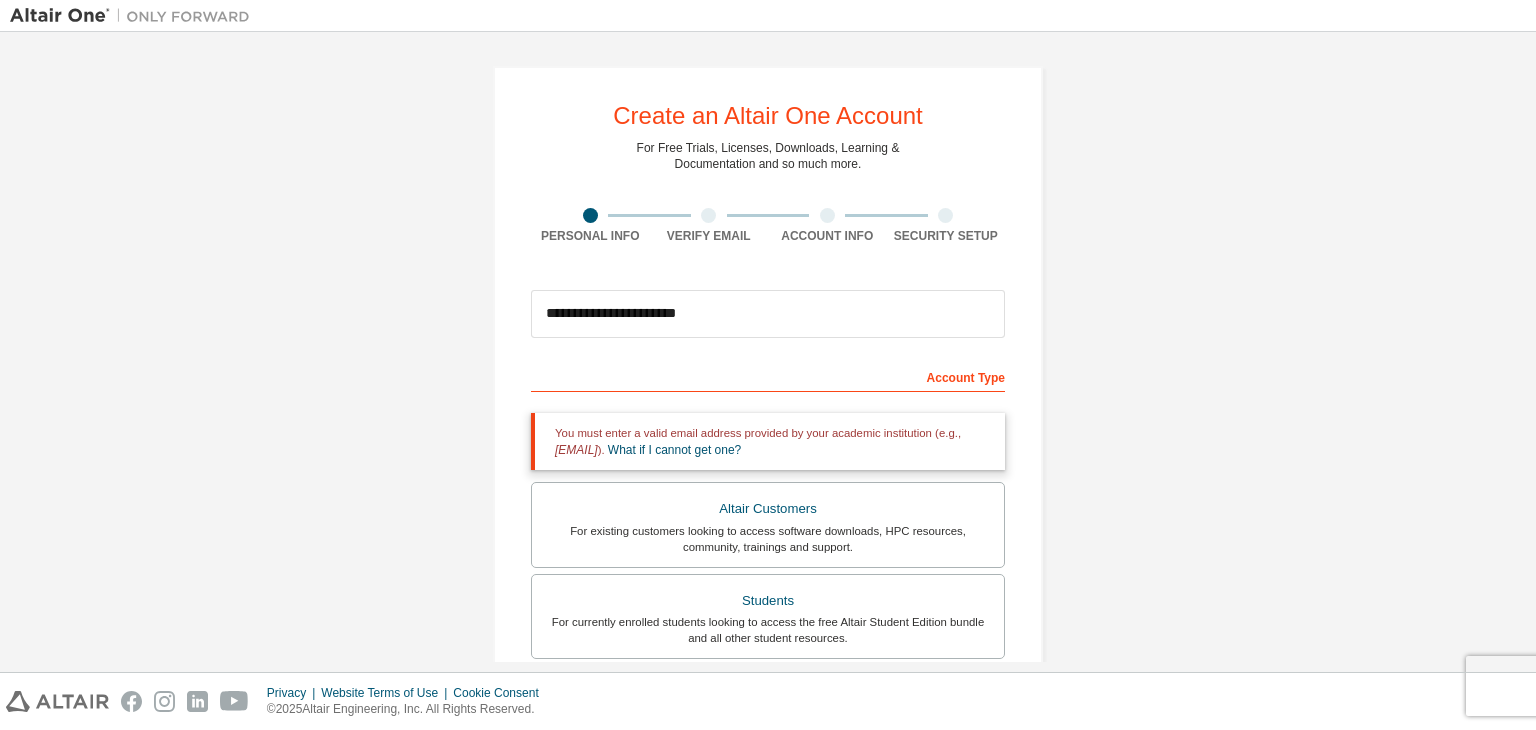click at bounding box center [709, 215] 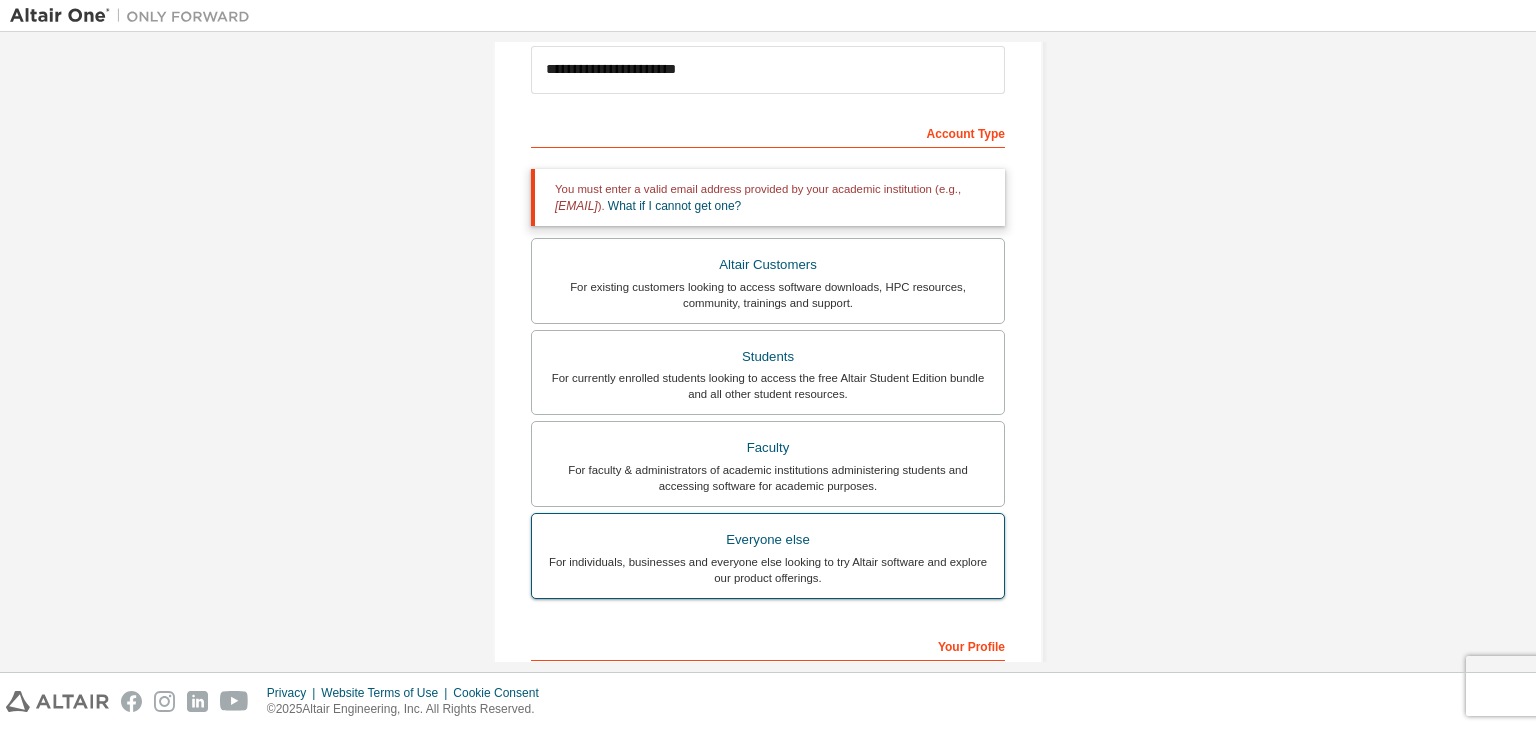scroll, scrollTop: 504, scrollLeft: 0, axis: vertical 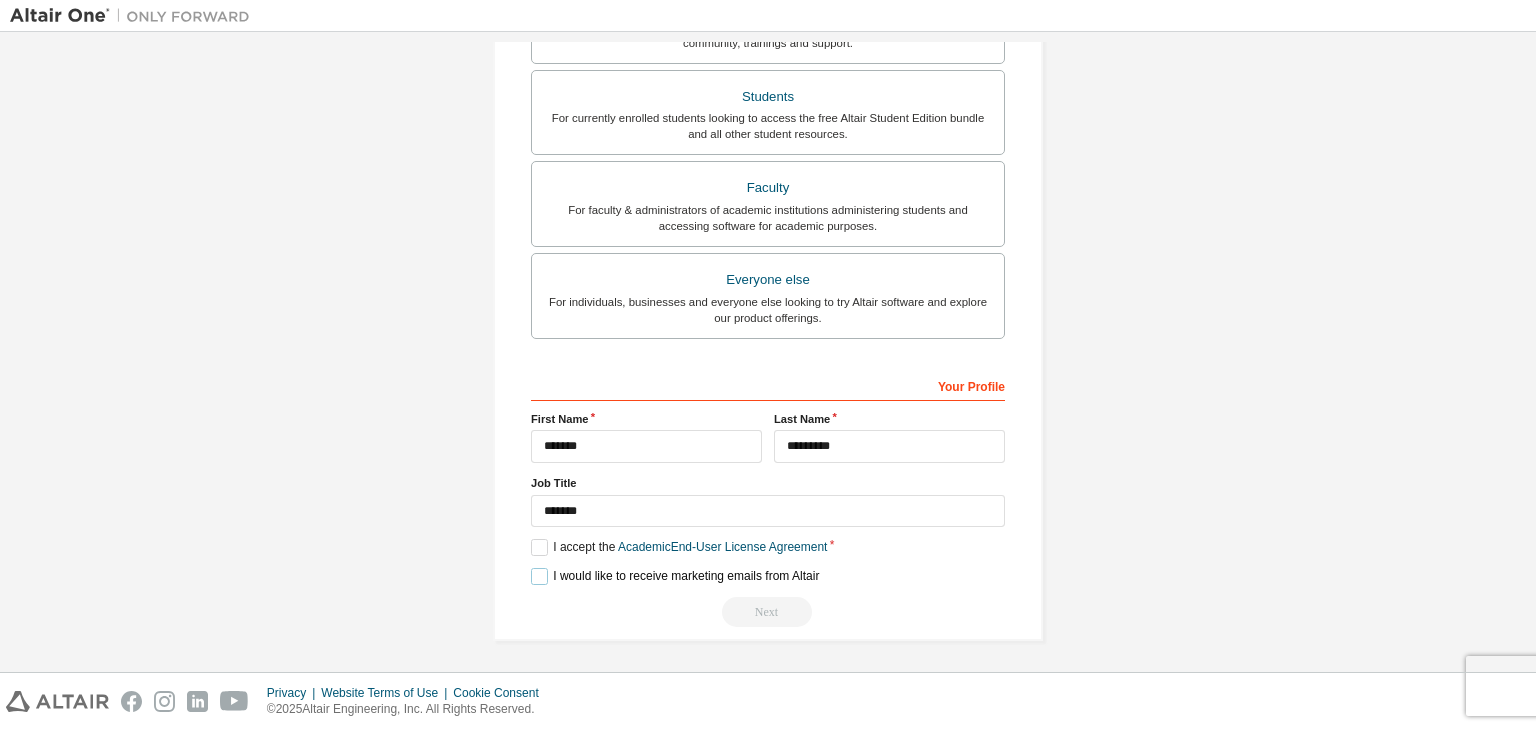 click on "I would like to receive marketing emails from Altair" at bounding box center (675, 576) 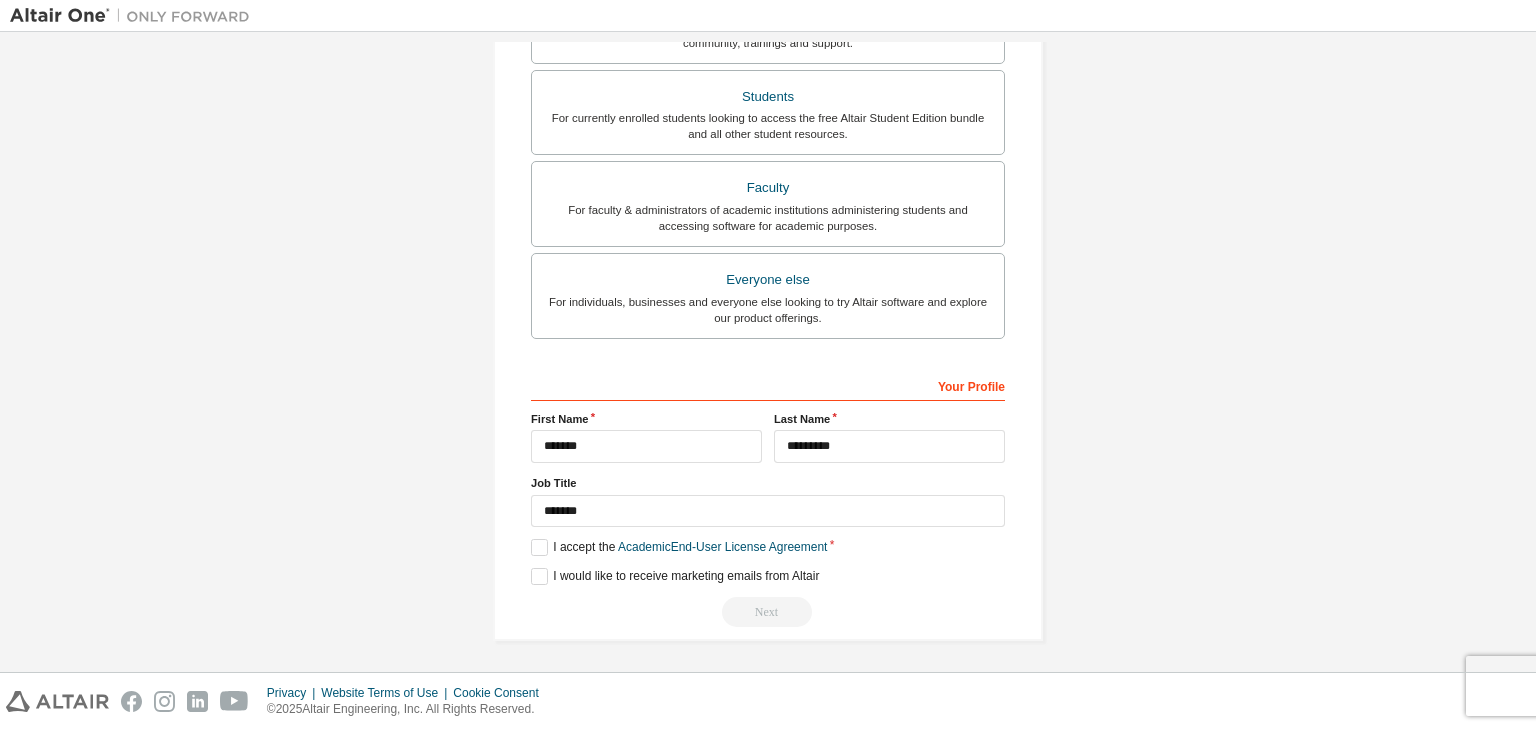 click on "Next" at bounding box center (768, 612) 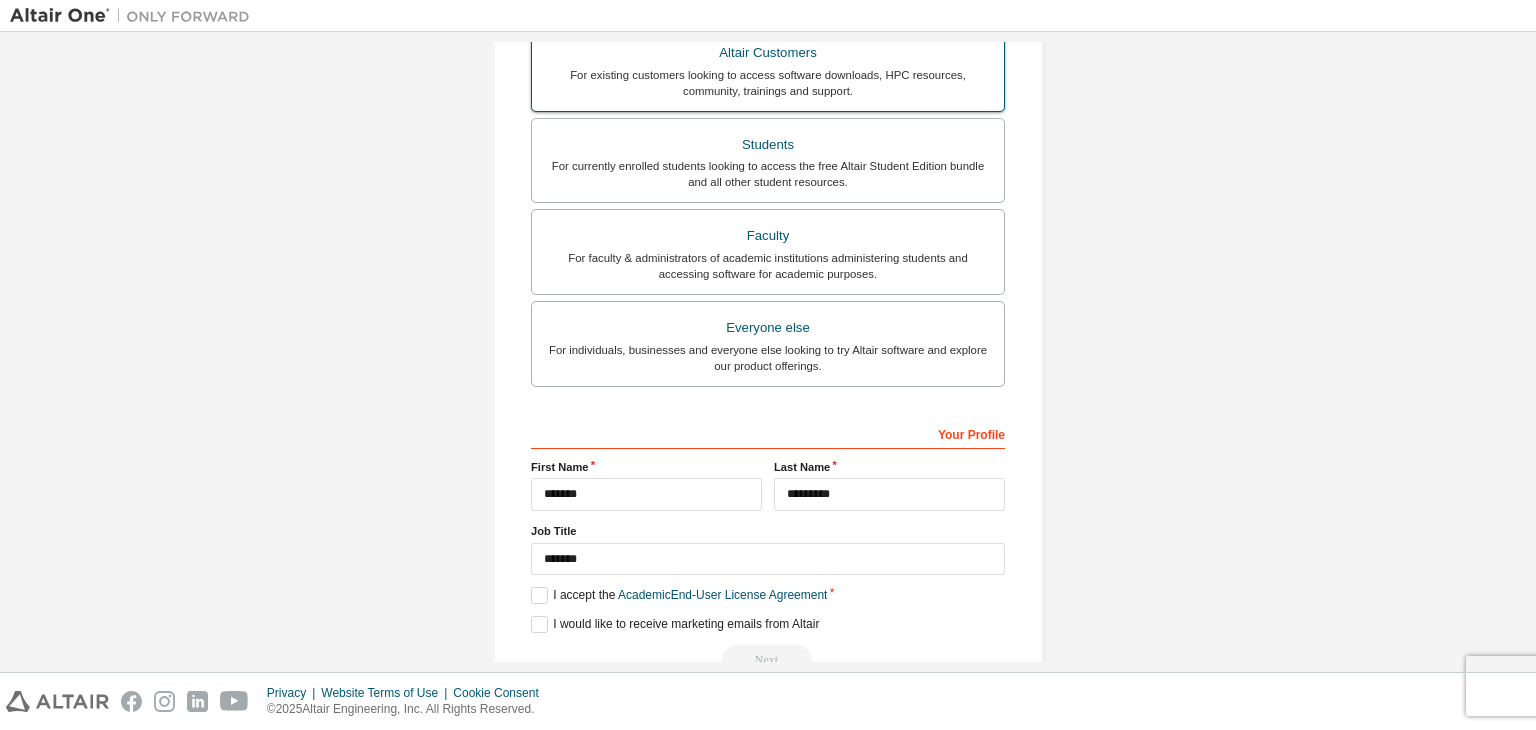 scroll, scrollTop: 504, scrollLeft: 0, axis: vertical 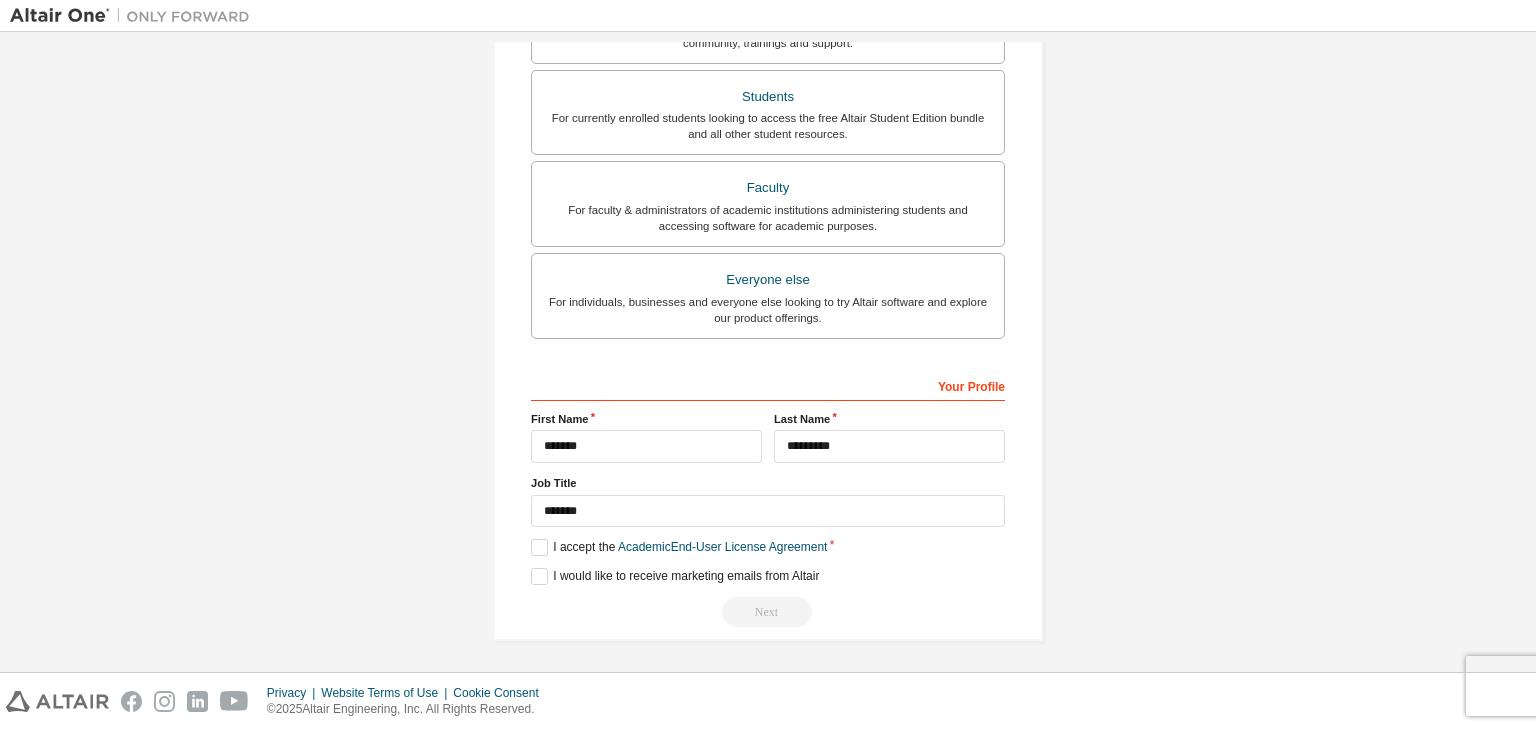 click on "Next" at bounding box center [768, 612] 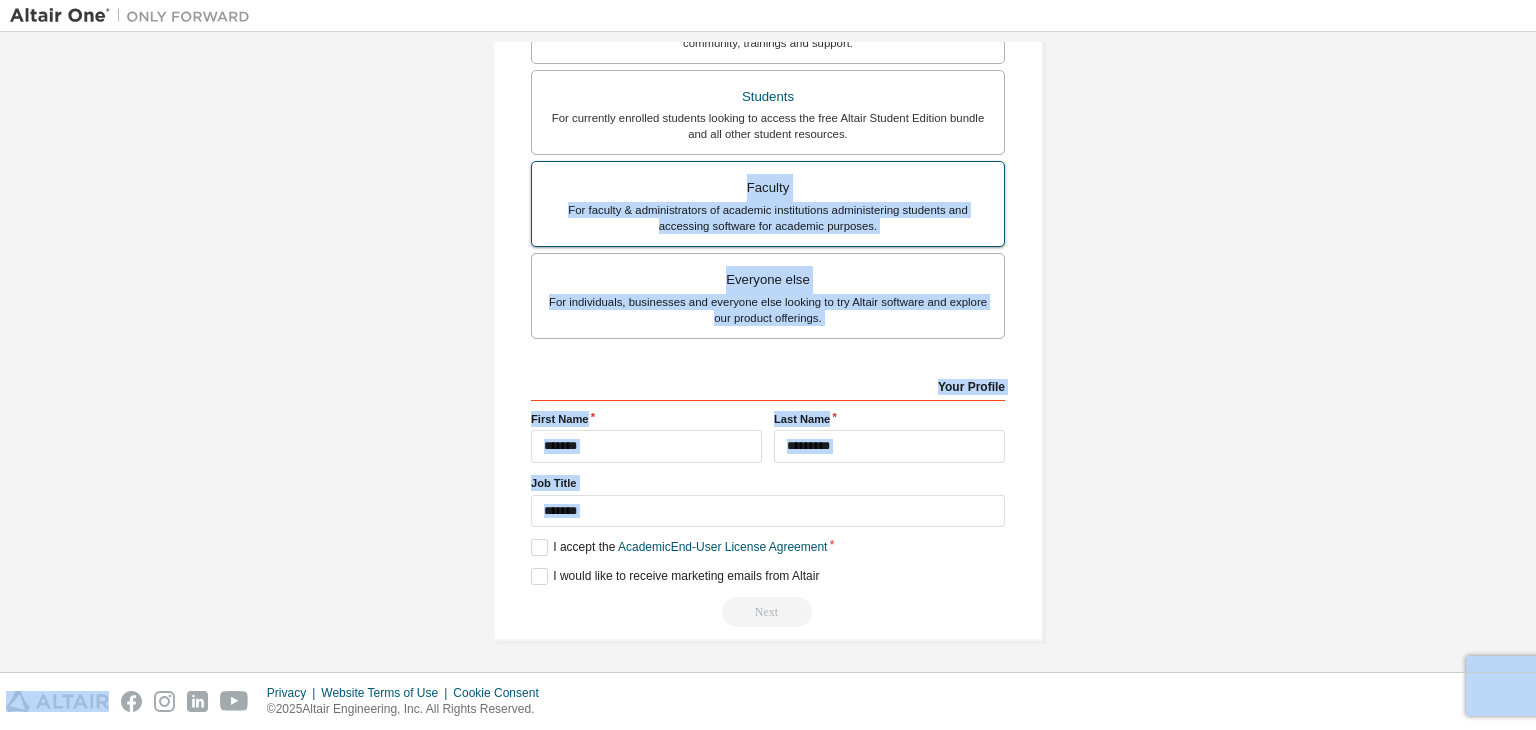 drag, startPoint x: 737, startPoint y: 601, endPoint x: 881, endPoint y: 162, distance: 462.01407 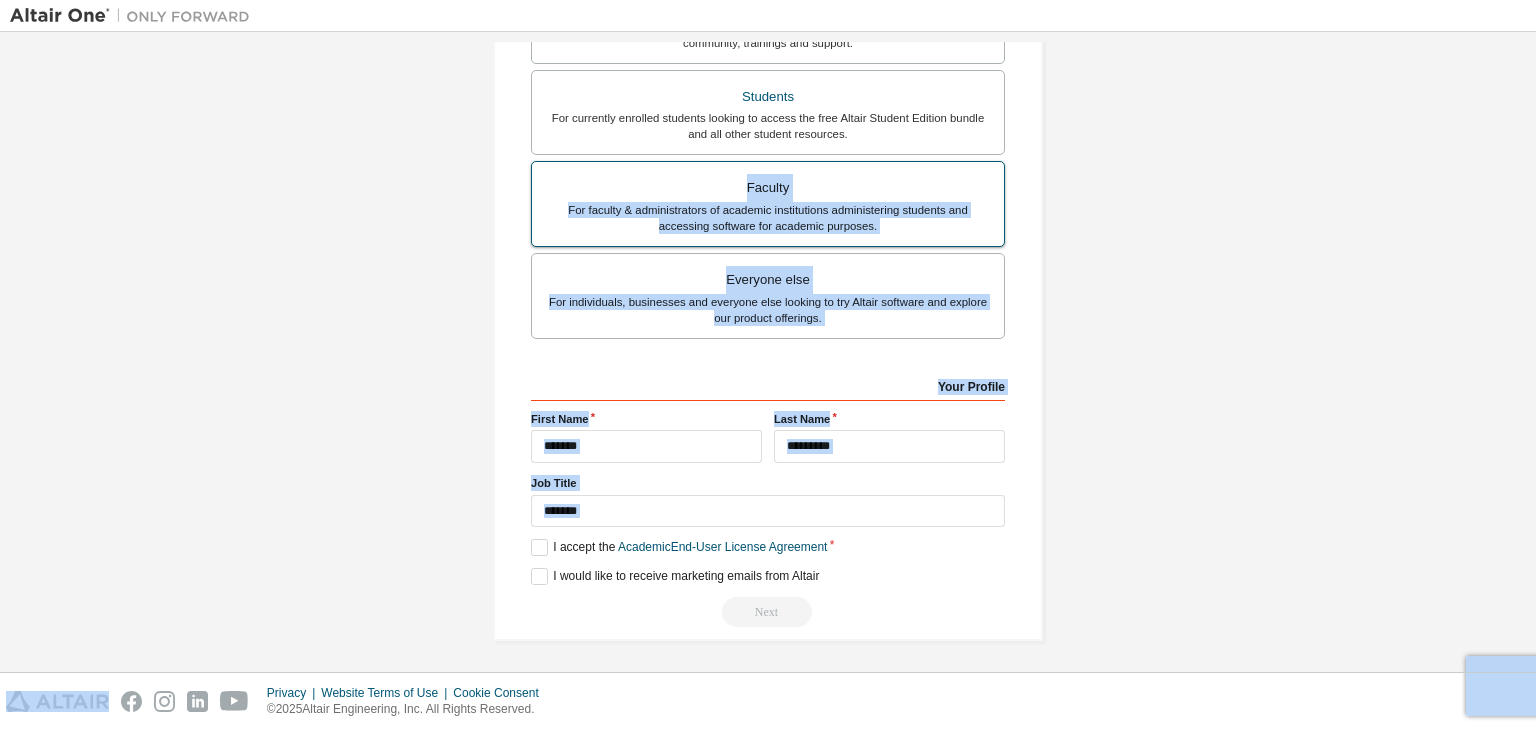 click on "For faculty & administrators of academic institutions administering students and accessing software for academic purposes." at bounding box center [768, 218] 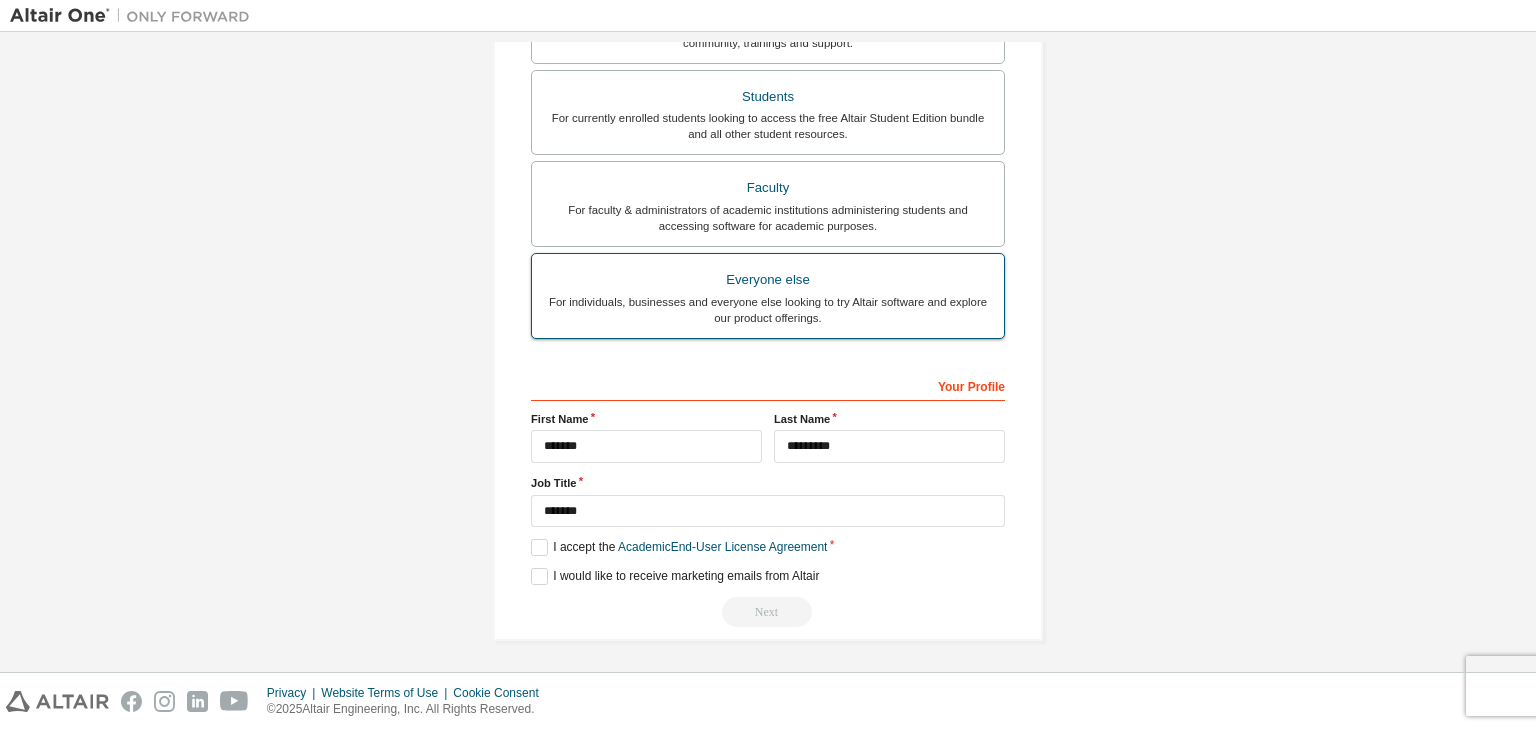 click on "Everyone else" at bounding box center (768, 280) 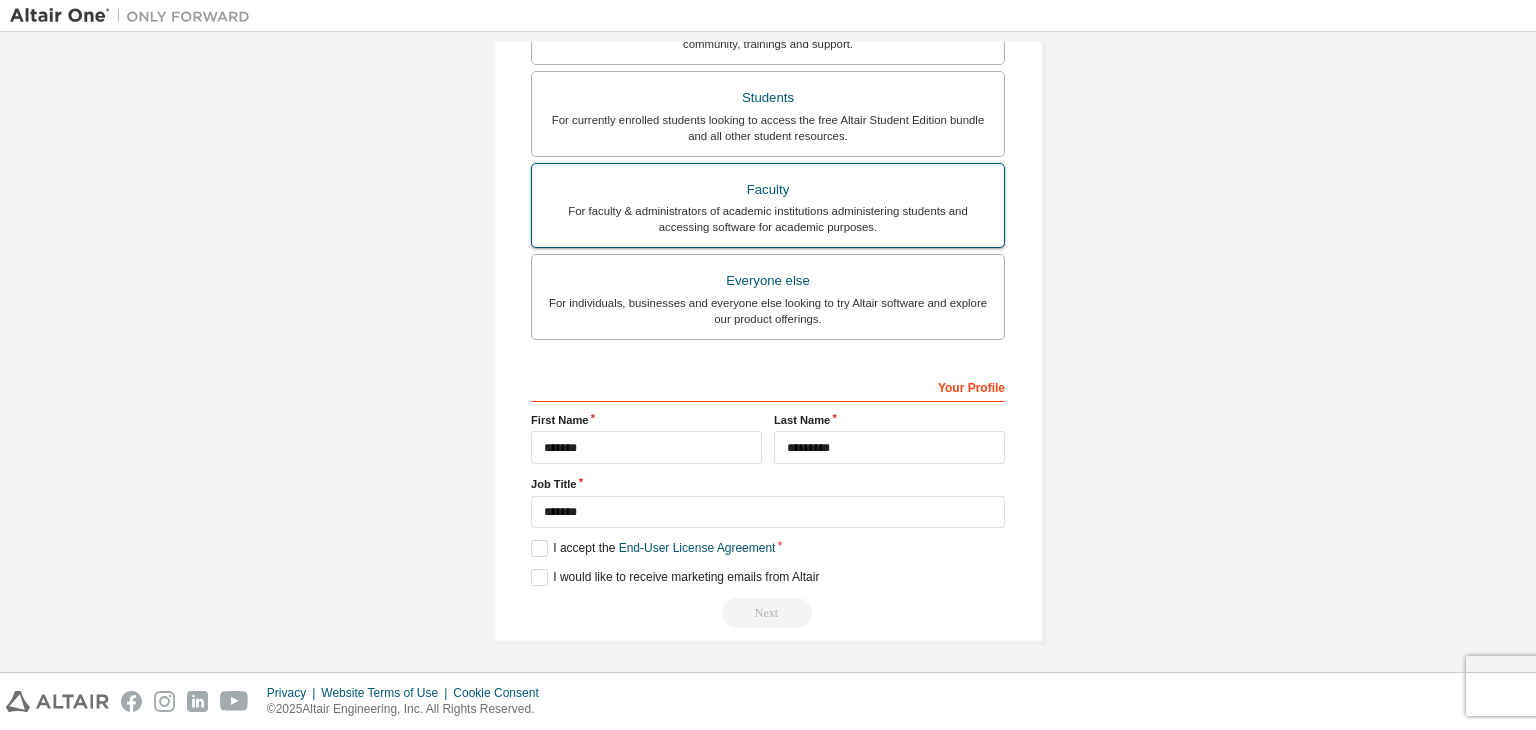 click on "For faculty & administrators of academic institutions administering students and accessing software for academic purposes." at bounding box center [768, 219] 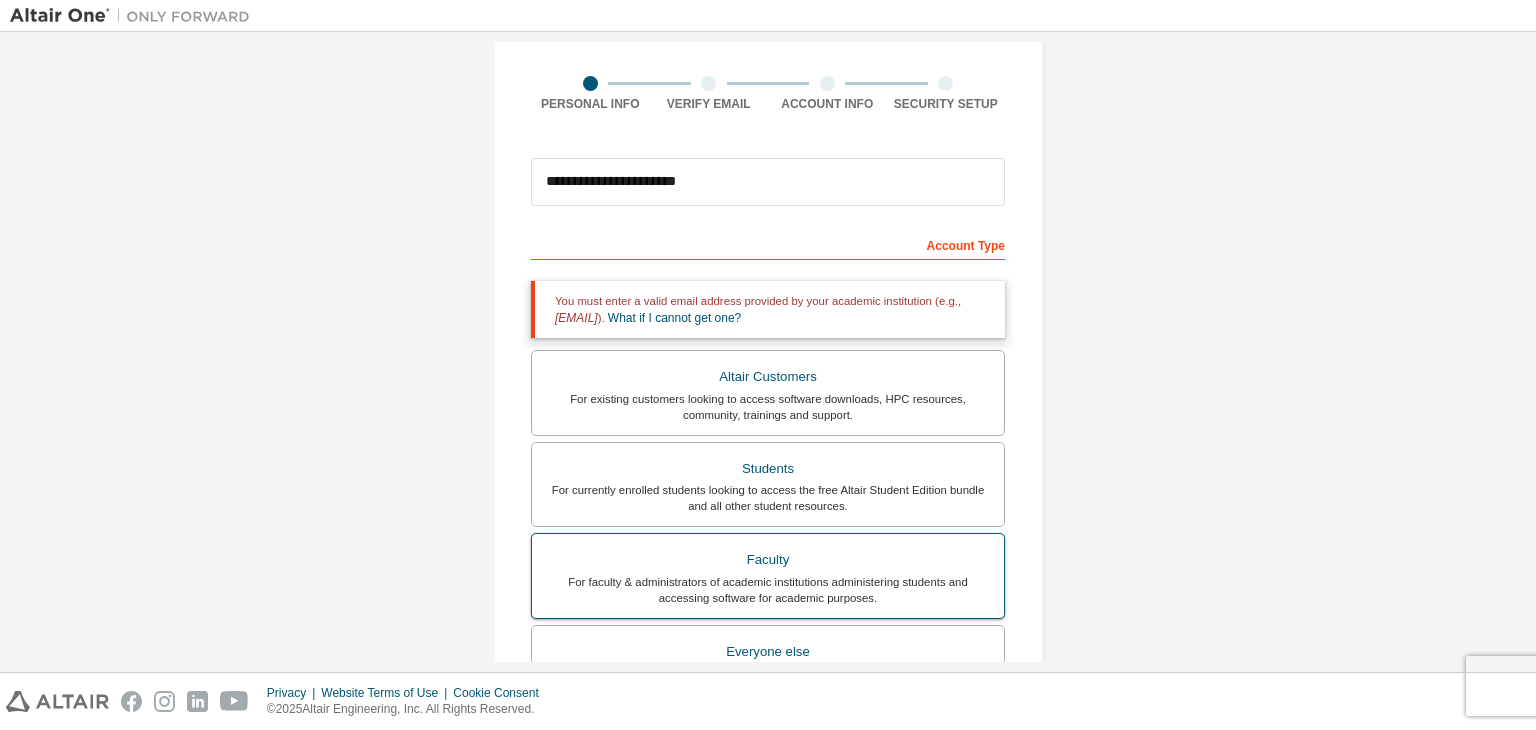 scroll, scrollTop: 126, scrollLeft: 0, axis: vertical 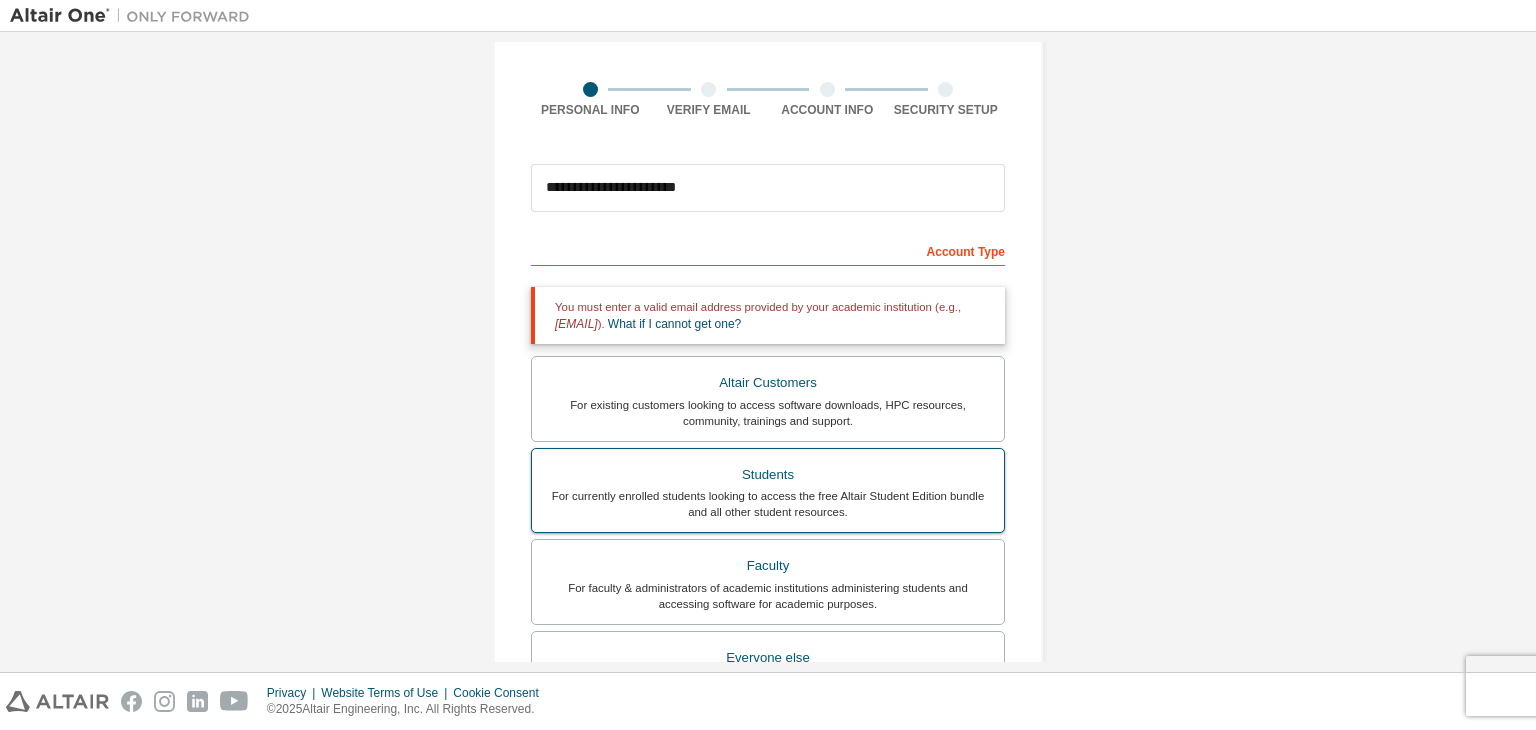 click on "For currently enrolled students looking to access the free Altair Student Edition bundle and all other student resources." at bounding box center (768, 504) 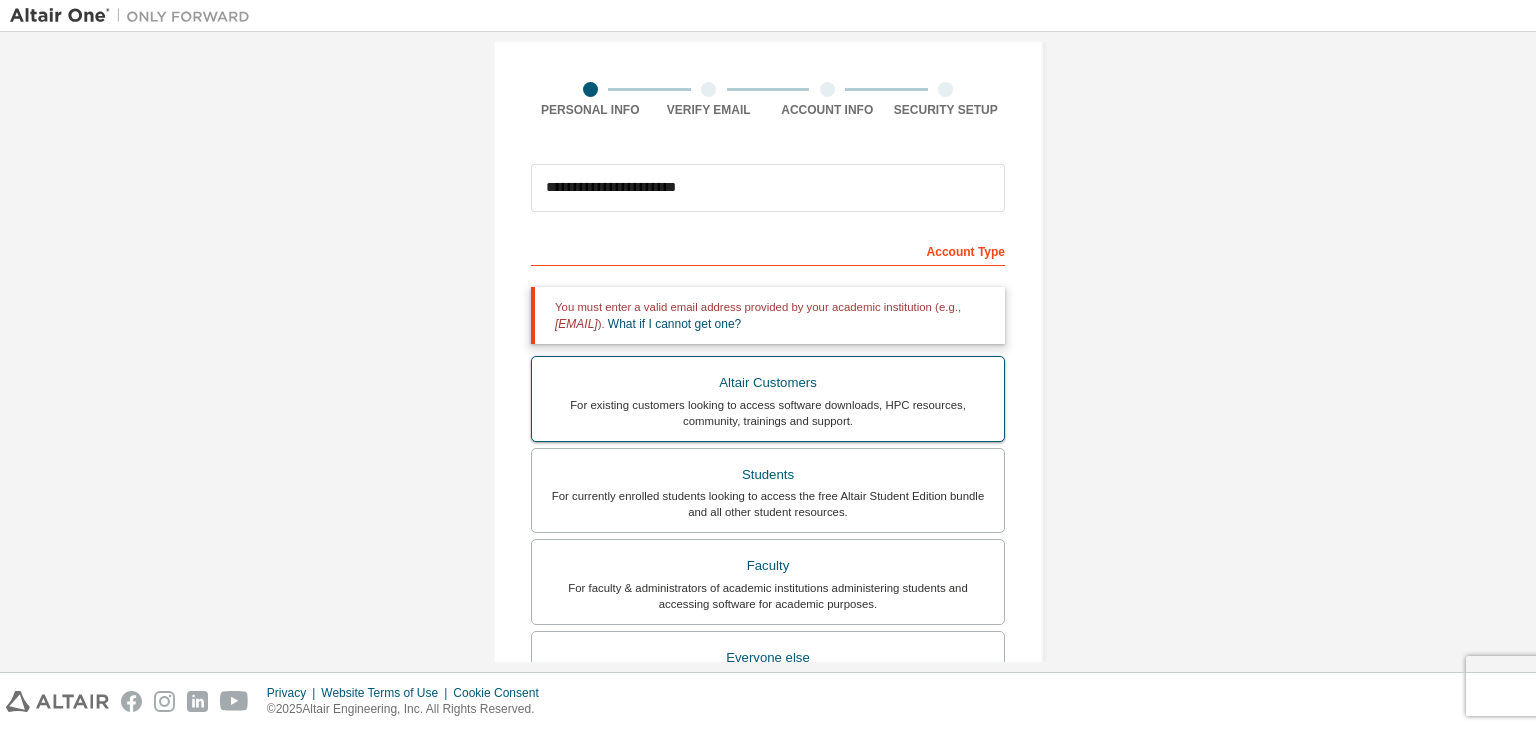 click on "For existing customers looking to access software downloads, HPC resources, community, trainings and support." at bounding box center [768, 413] 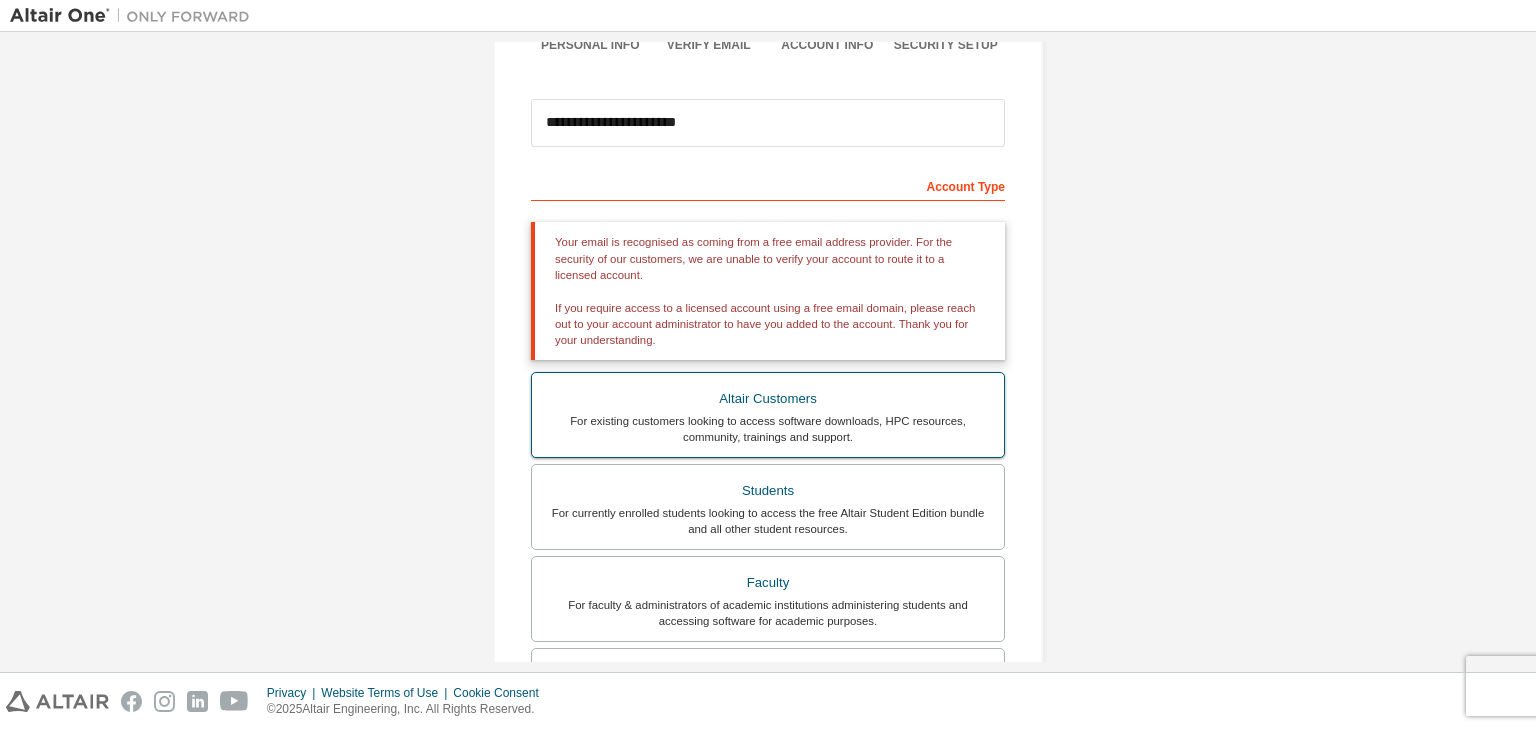 scroll, scrollTop: 192, scrollLeft: 0, axis: vertical 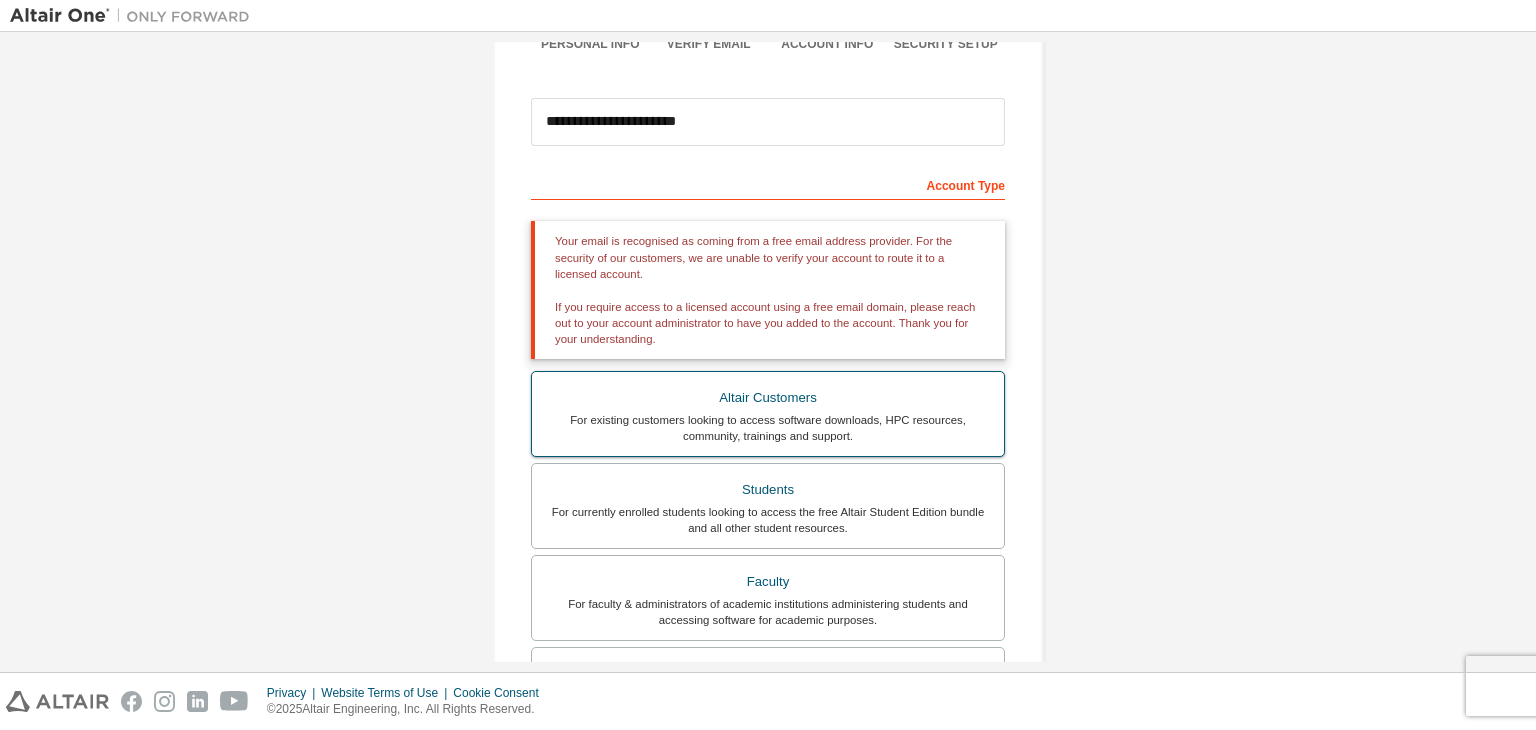 click on "Students" at bounding box center [768, 490] 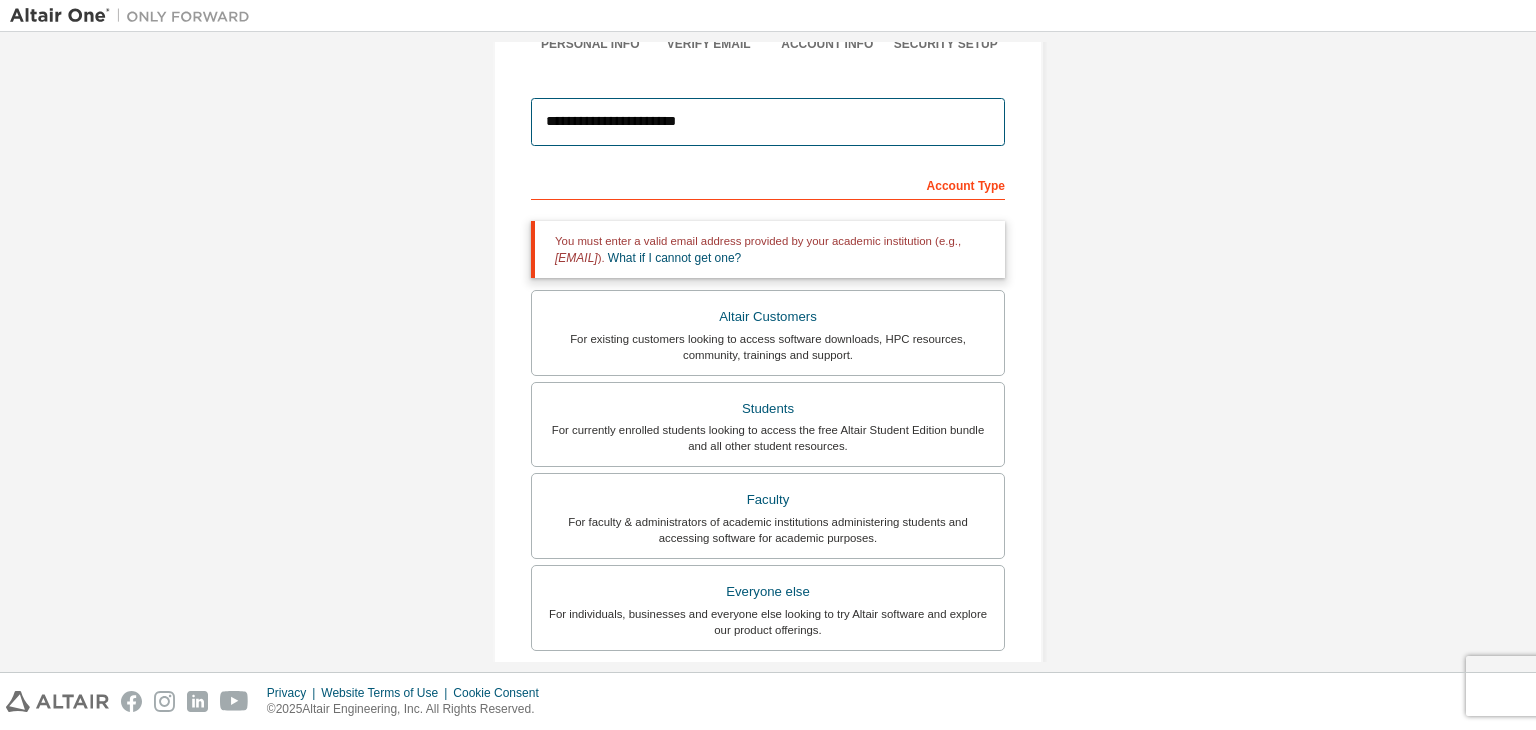 click on "**********" at bounding box center (768, 122) 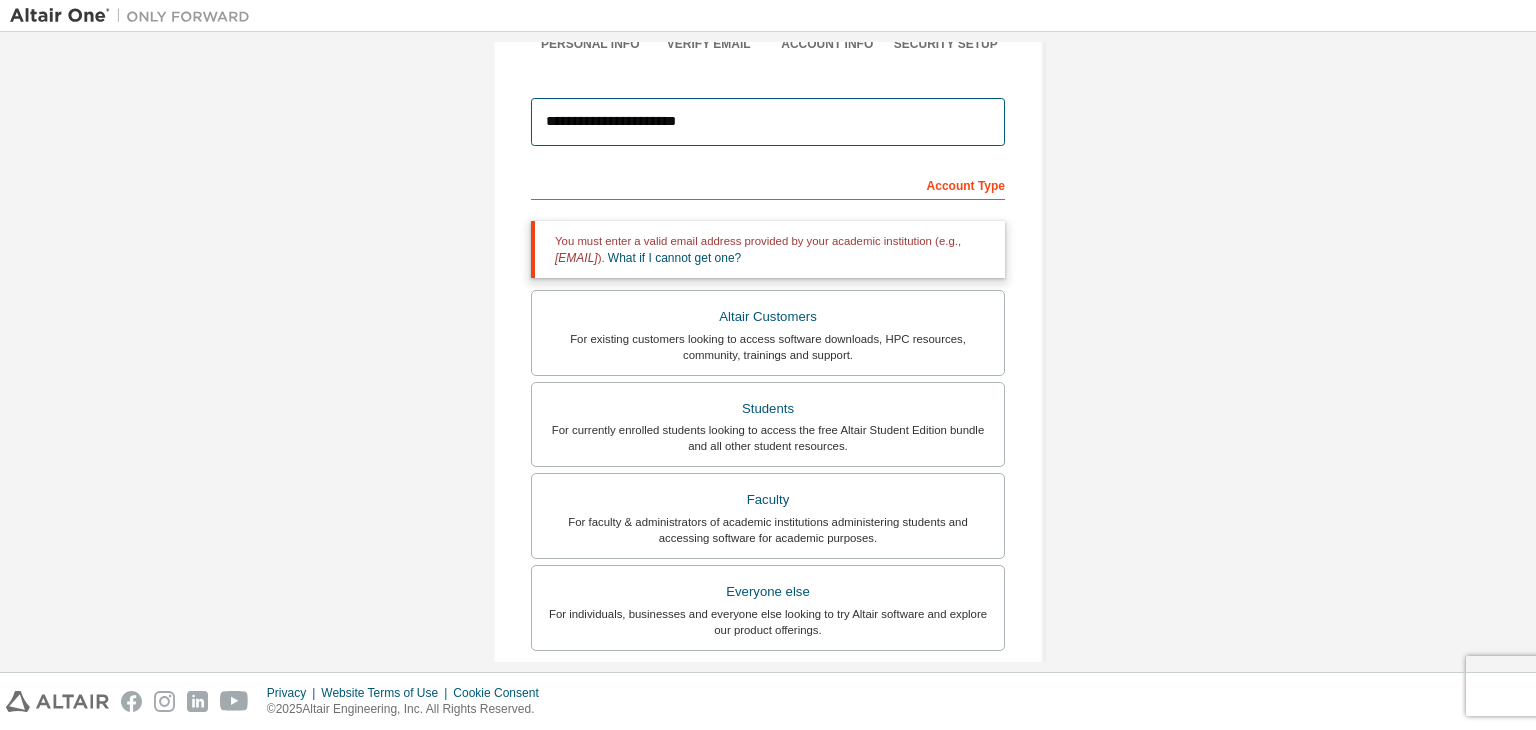 drag, startPoint x: 955, startPoint y: 120, endPoint x: 418, endPoint y: 110, distance: 537.0931 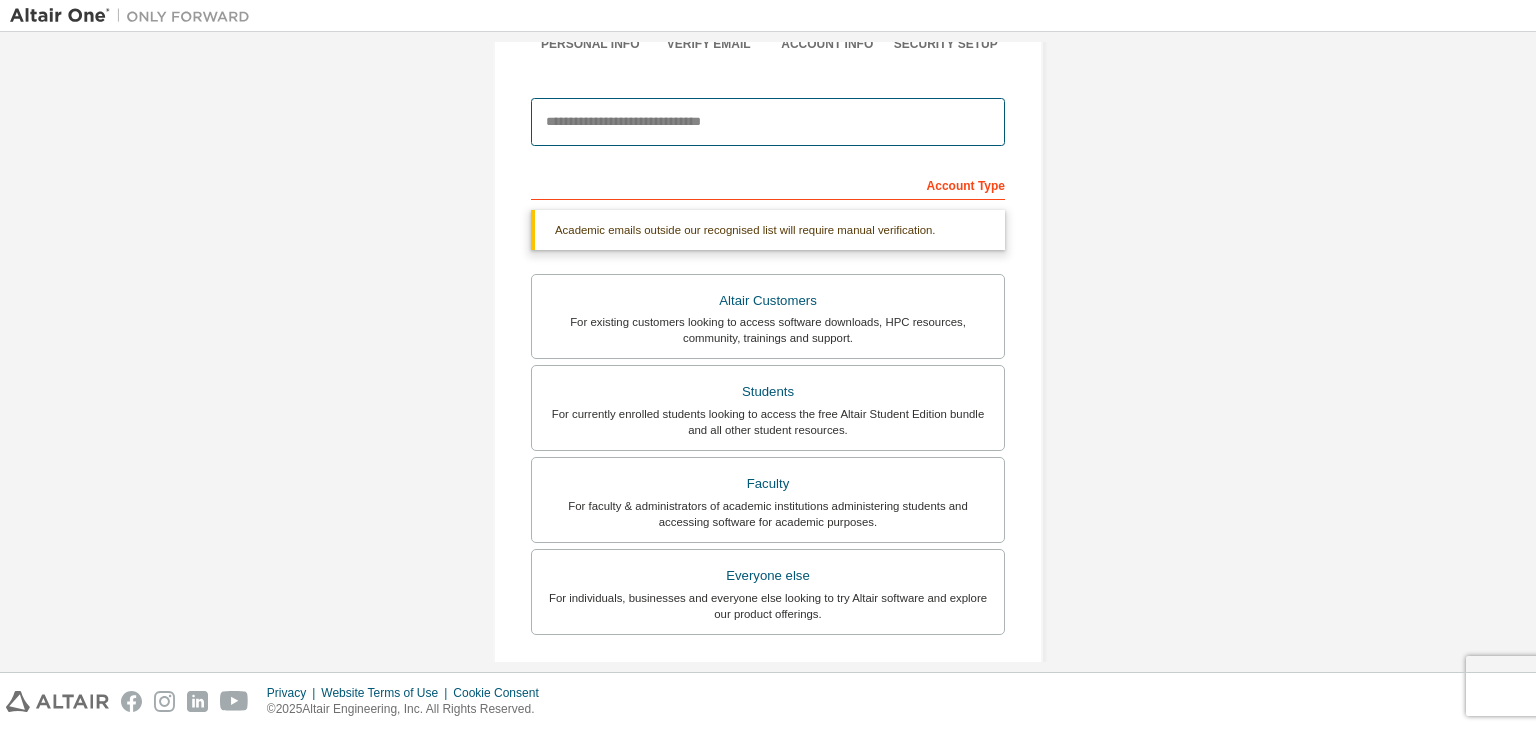 scroll, scrollTop: 60, scrollLeft: 0, axis: vertical 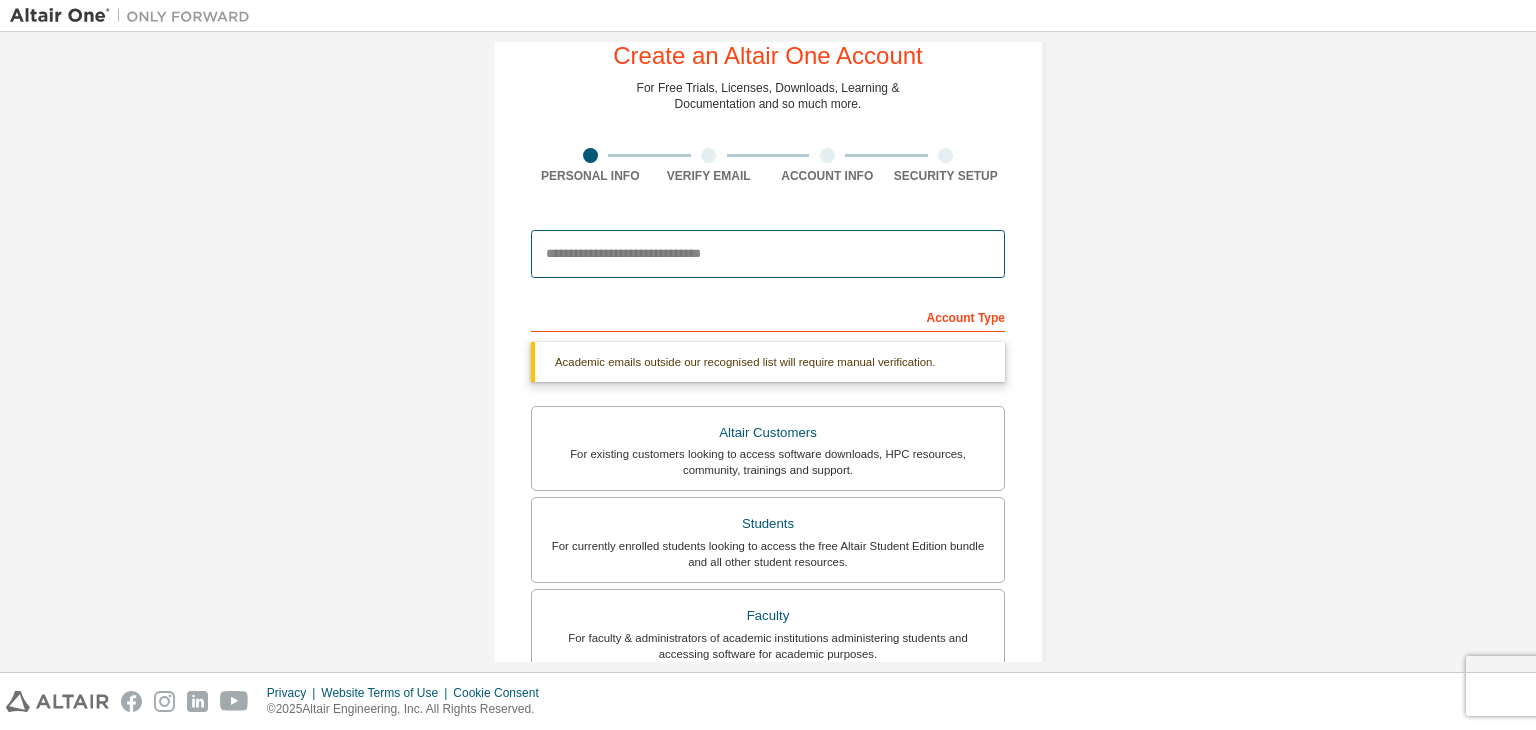 paste on "**********" 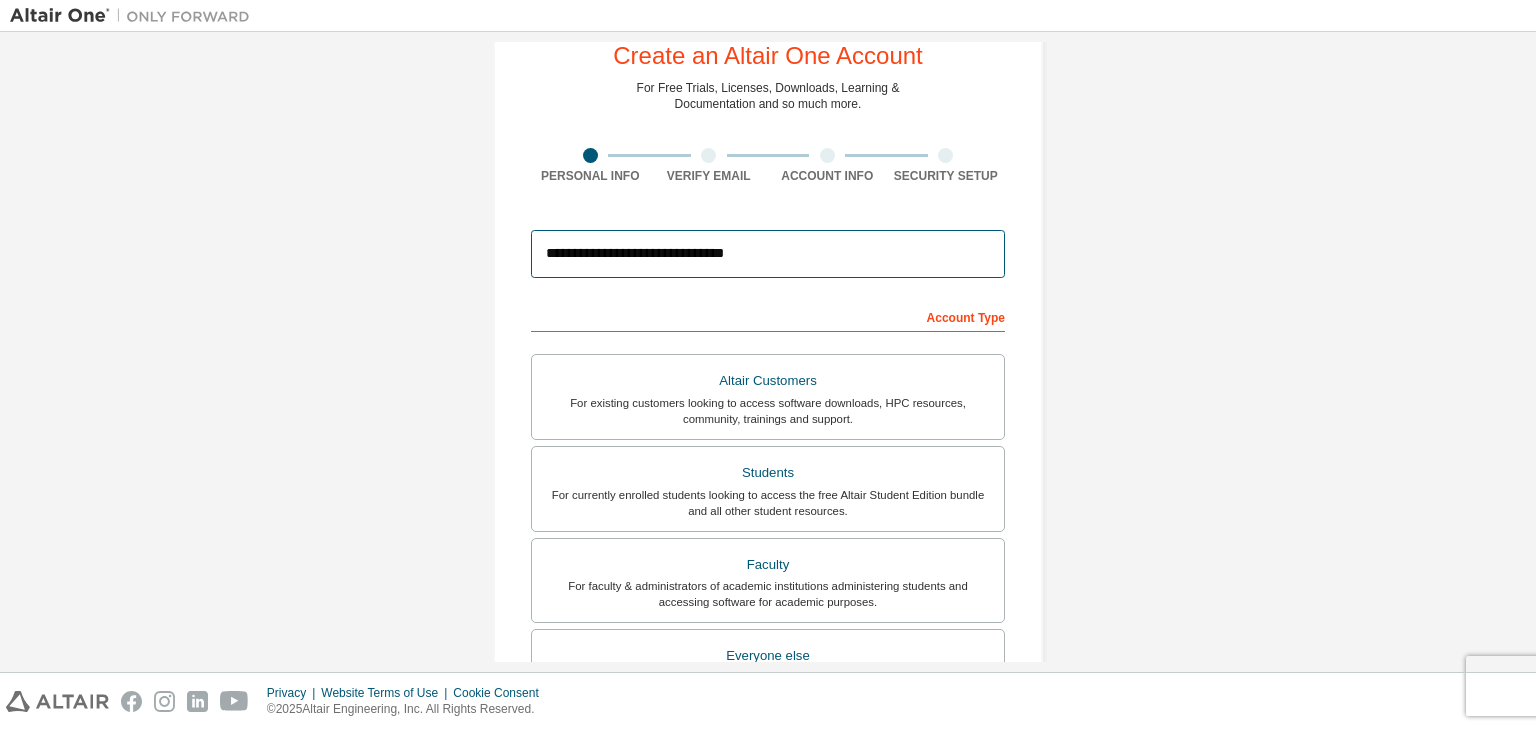 type on "**********" 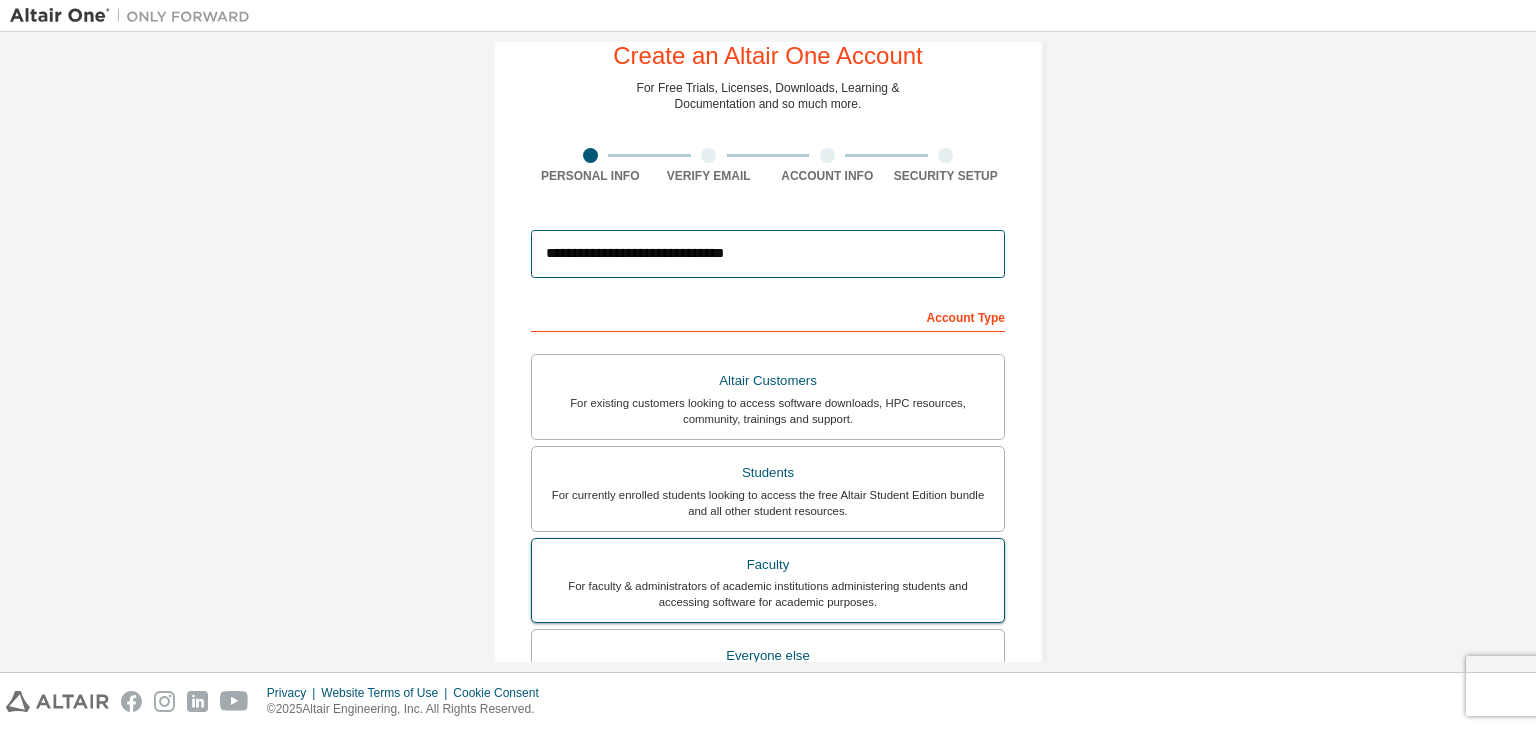 scroll, scrollTop: 435, scrollLeft: 0, axis: vertical 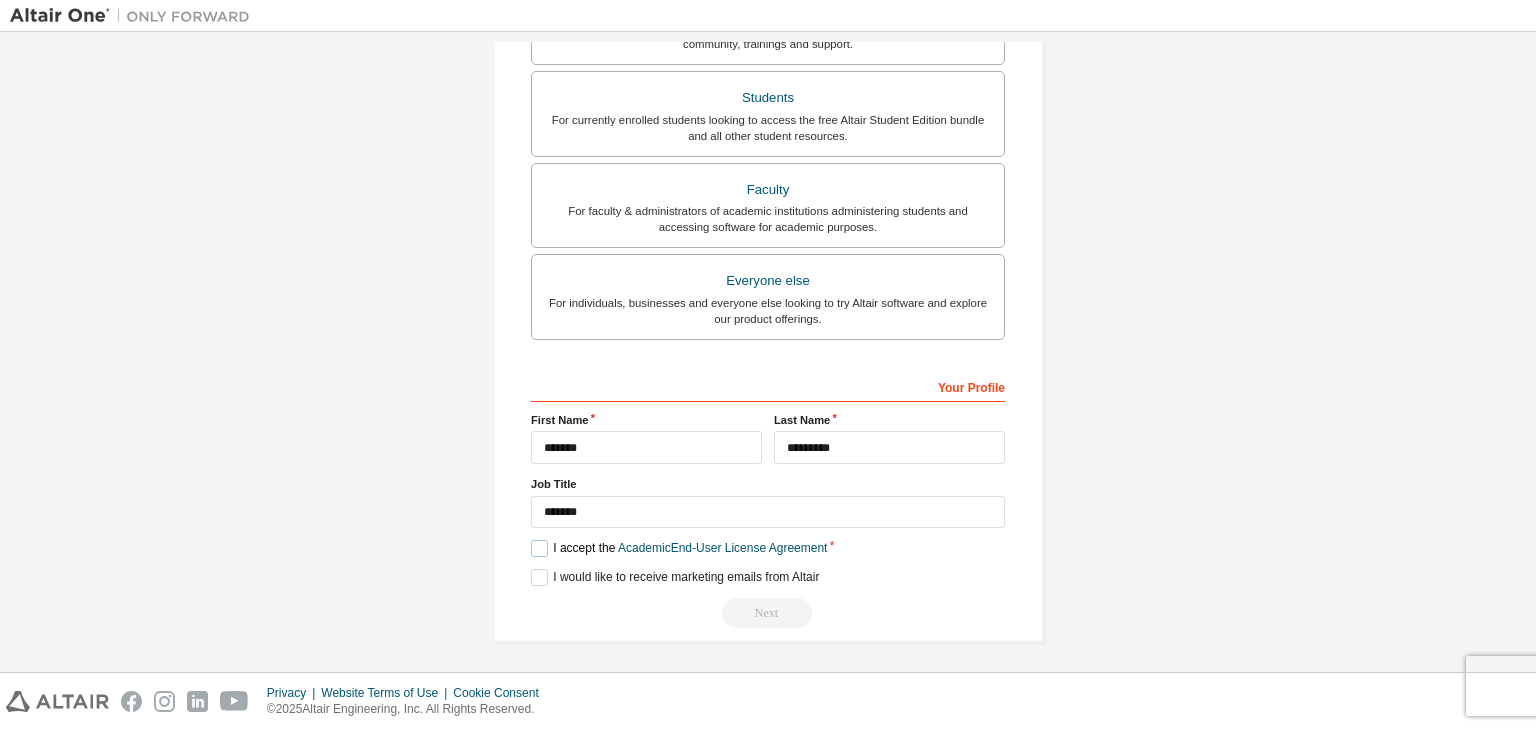 click on "I accept the   Academic   End-User License Agreement" at bounding box center [679, 548] 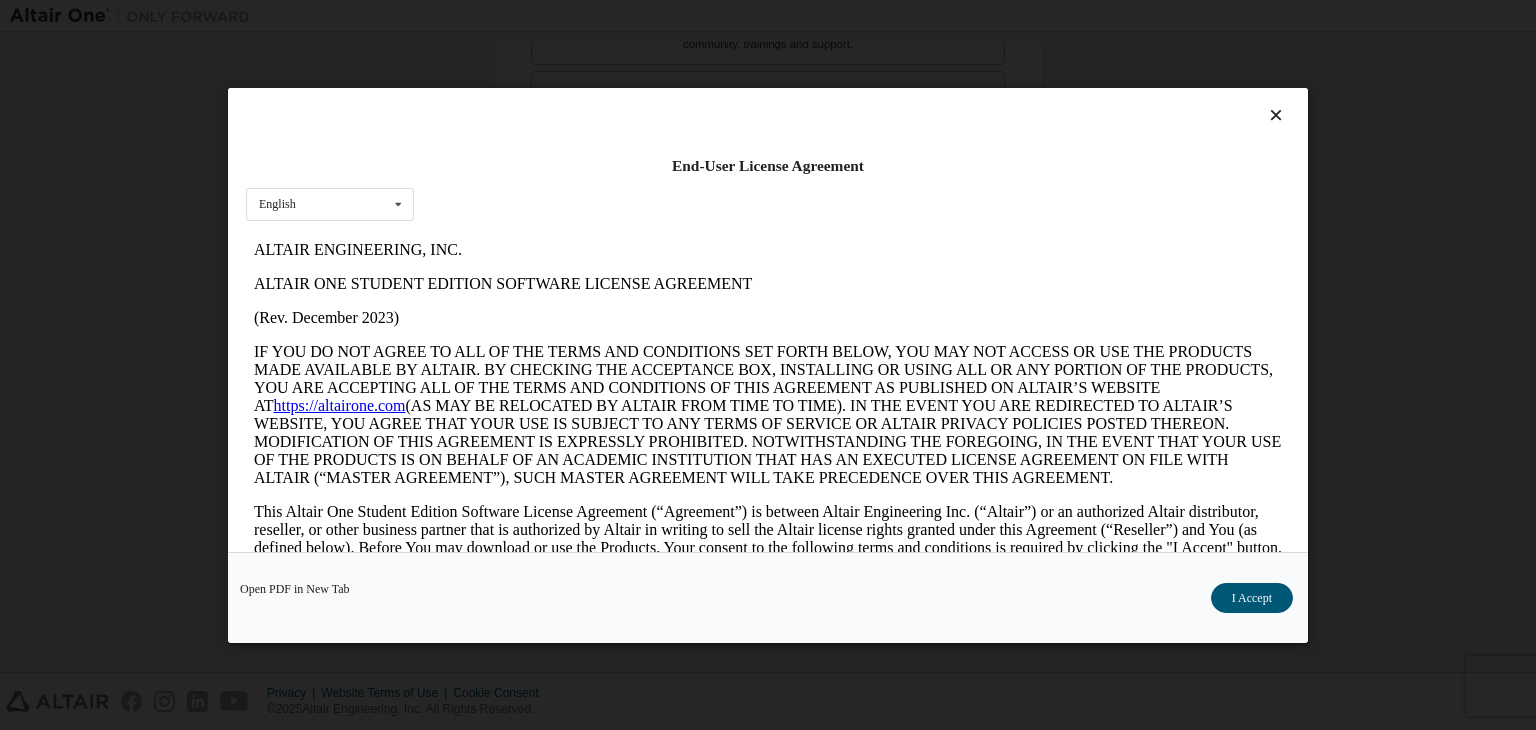 scroll, scrollTop: 0, scrollLeft: 0, axis: both 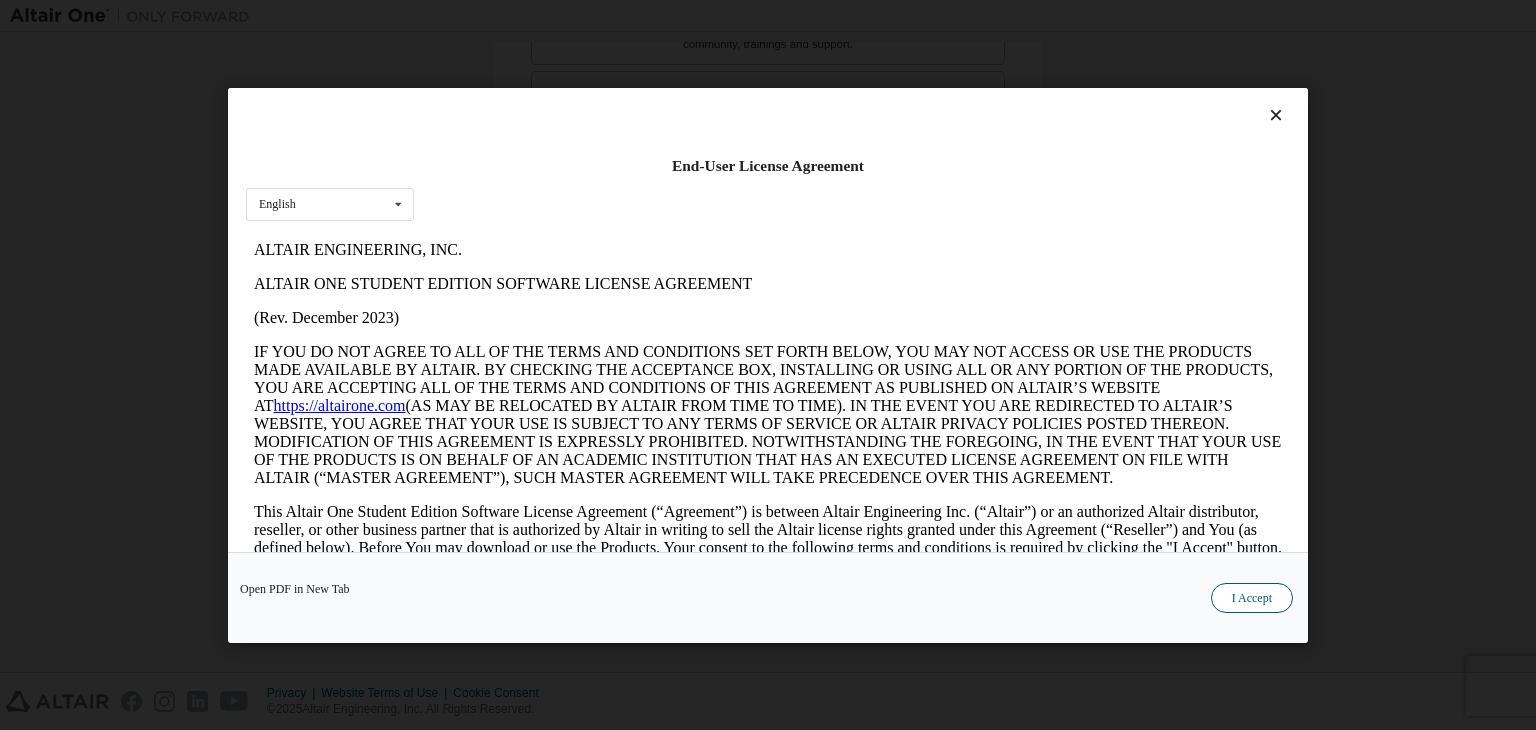 click on "I Accept" at bounding box center (1252, 598) 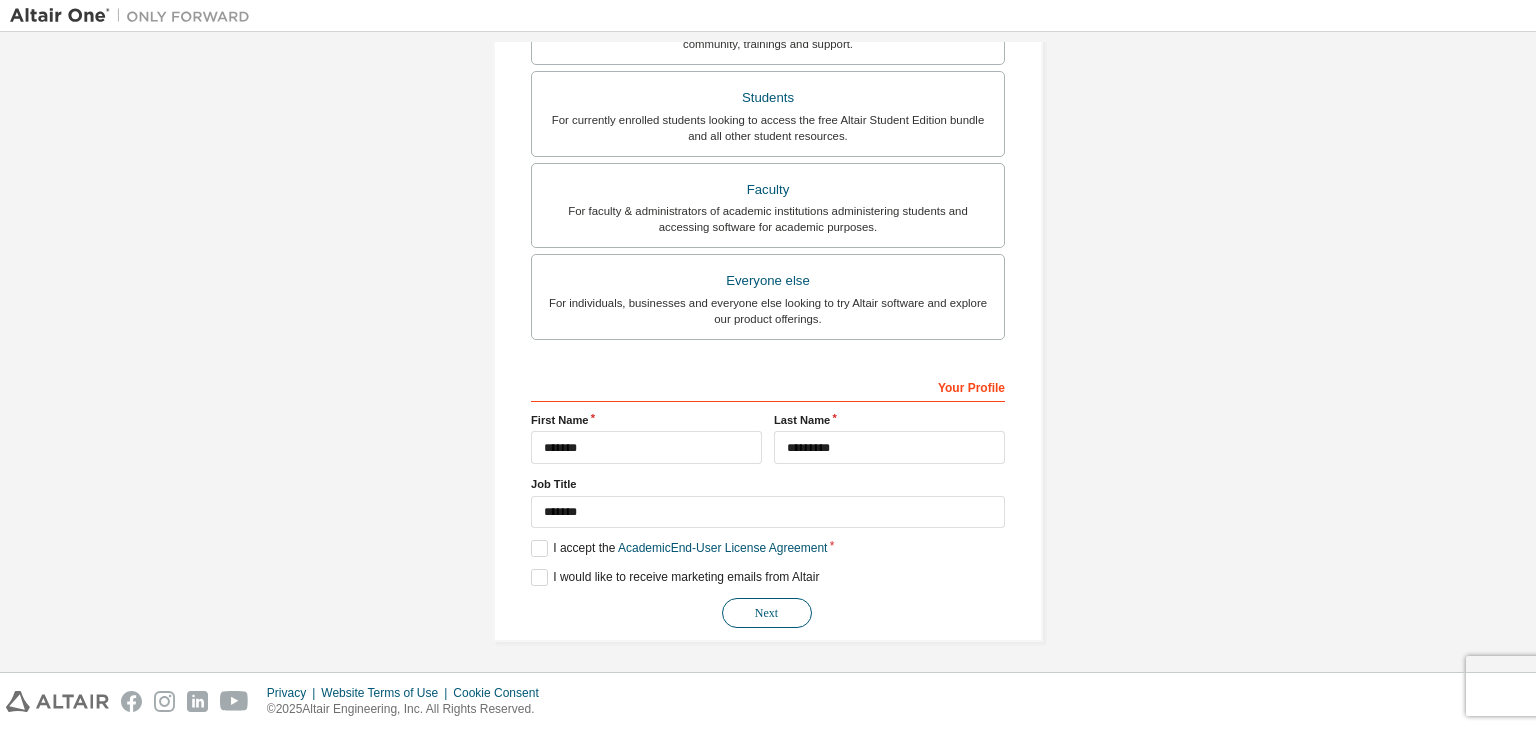 click on "Next" at bounding box center (767, 613) 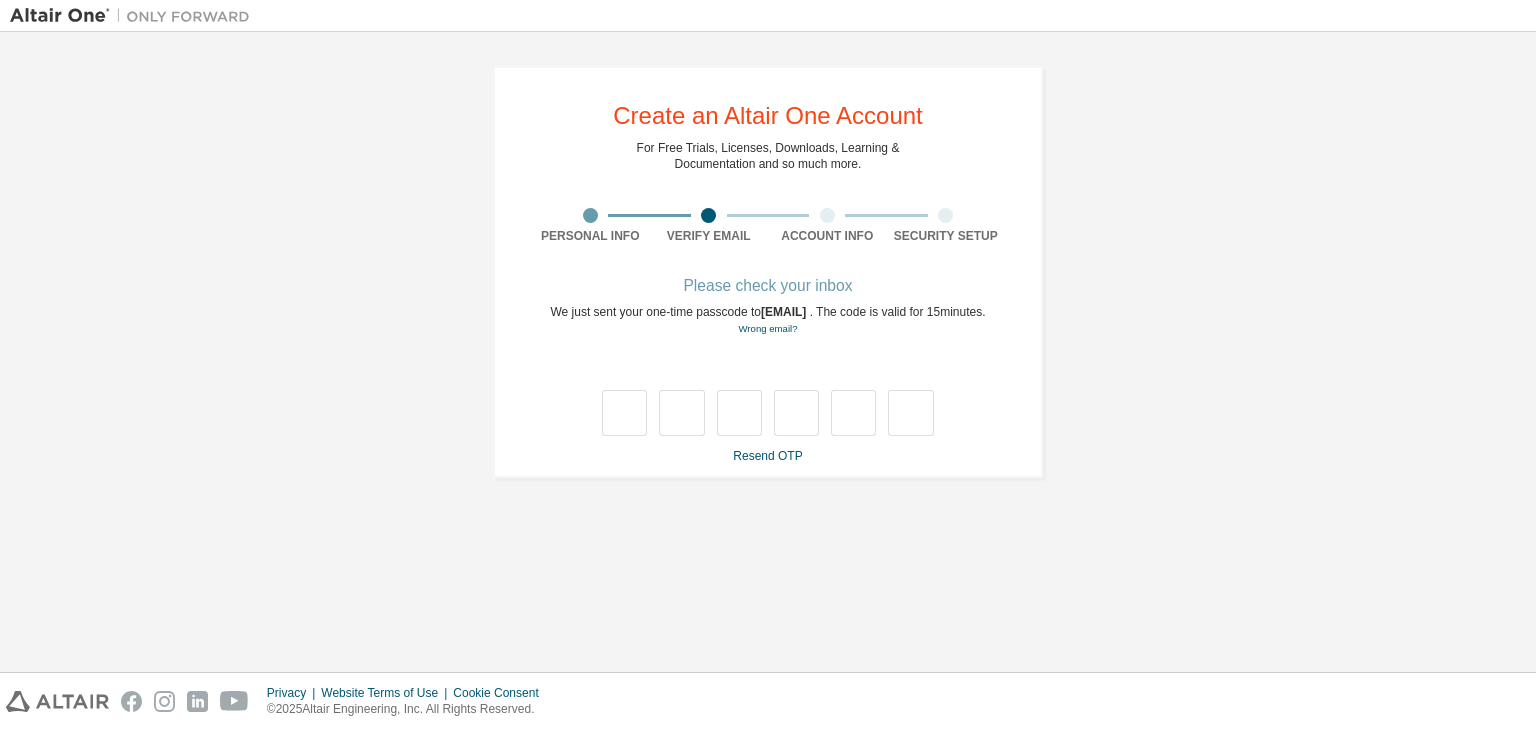 scroll, scrollTop: 0, scrollLeft: 0, axis: both 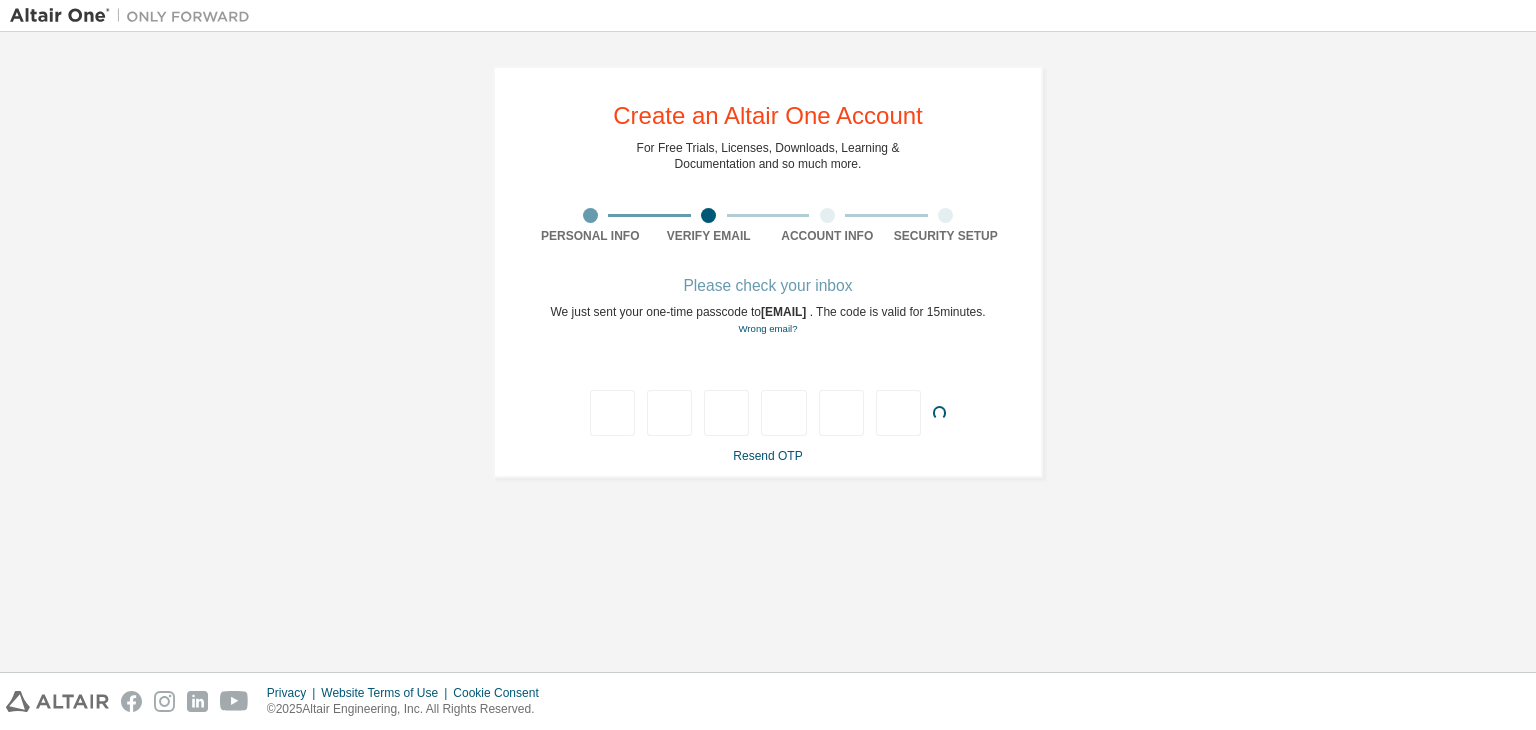 type on "*" 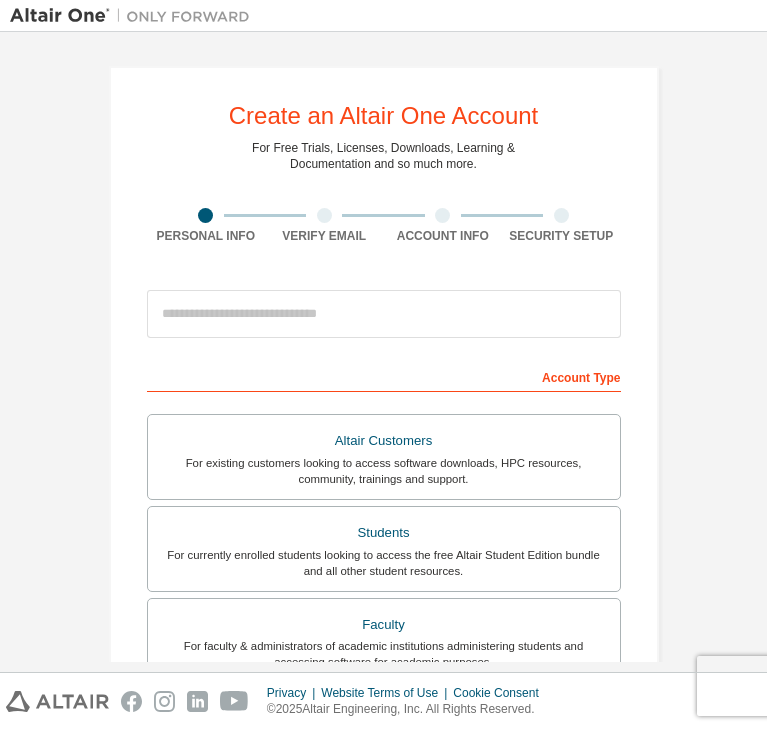 scroll, scrollTop: 0, scrollLeft: 0, axis: both 